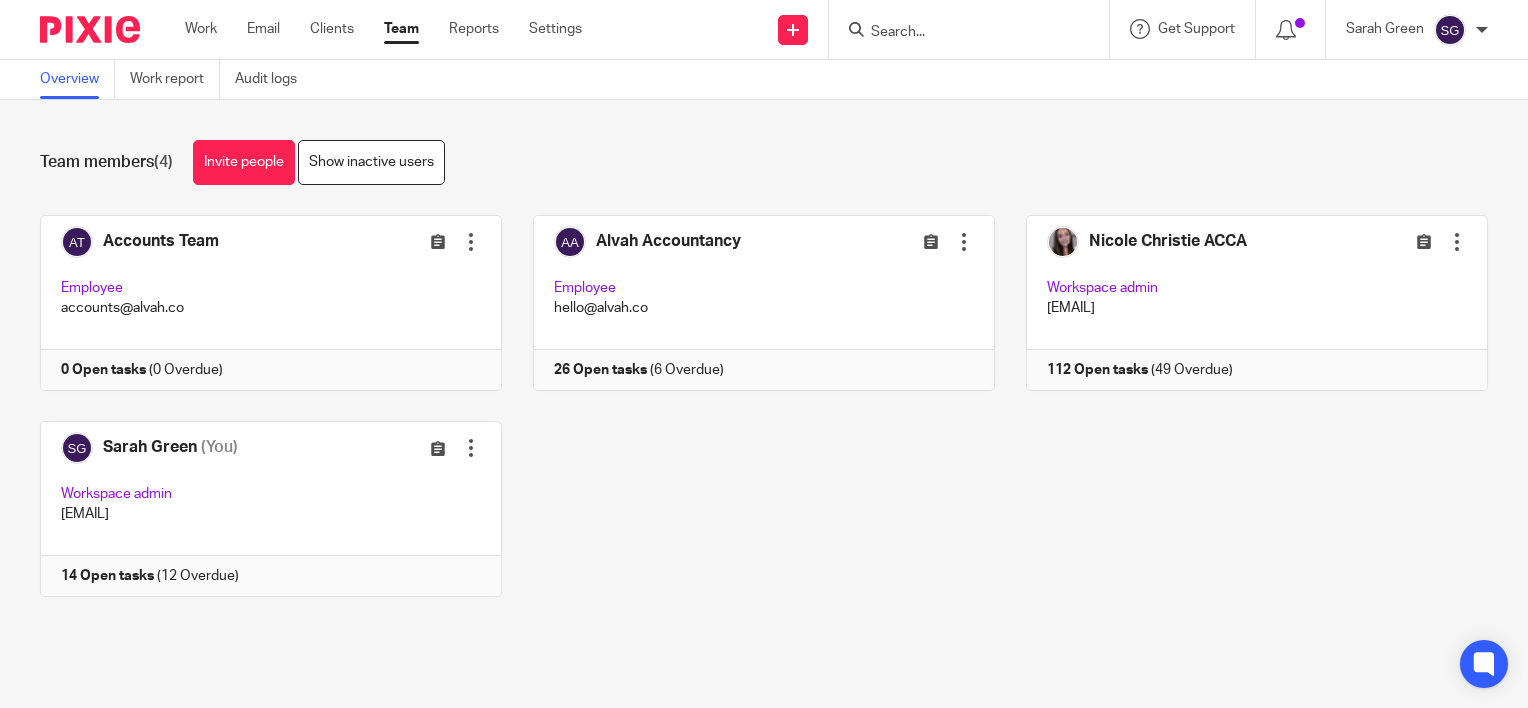scroll, scrollTop: 0, scrollLeft: 0, axis: both 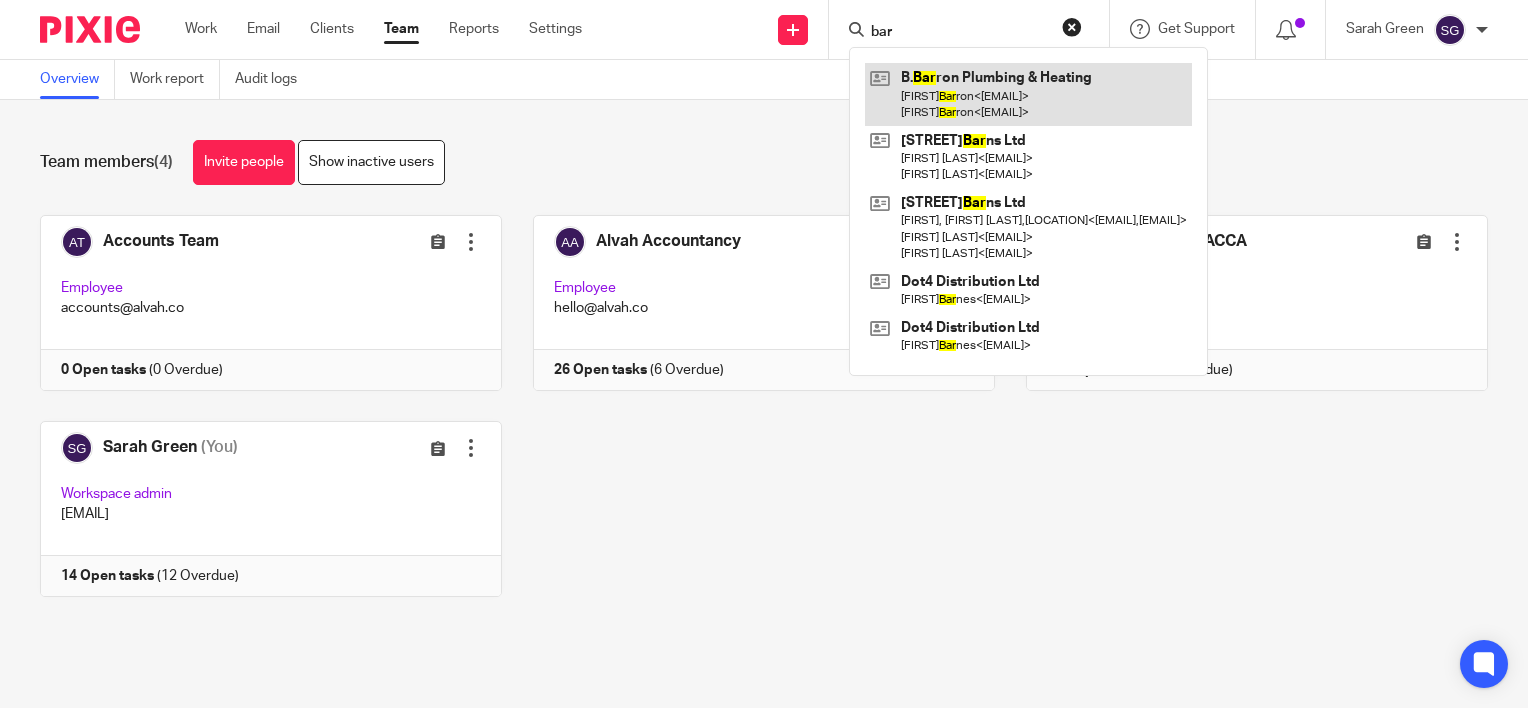 type on "bar" 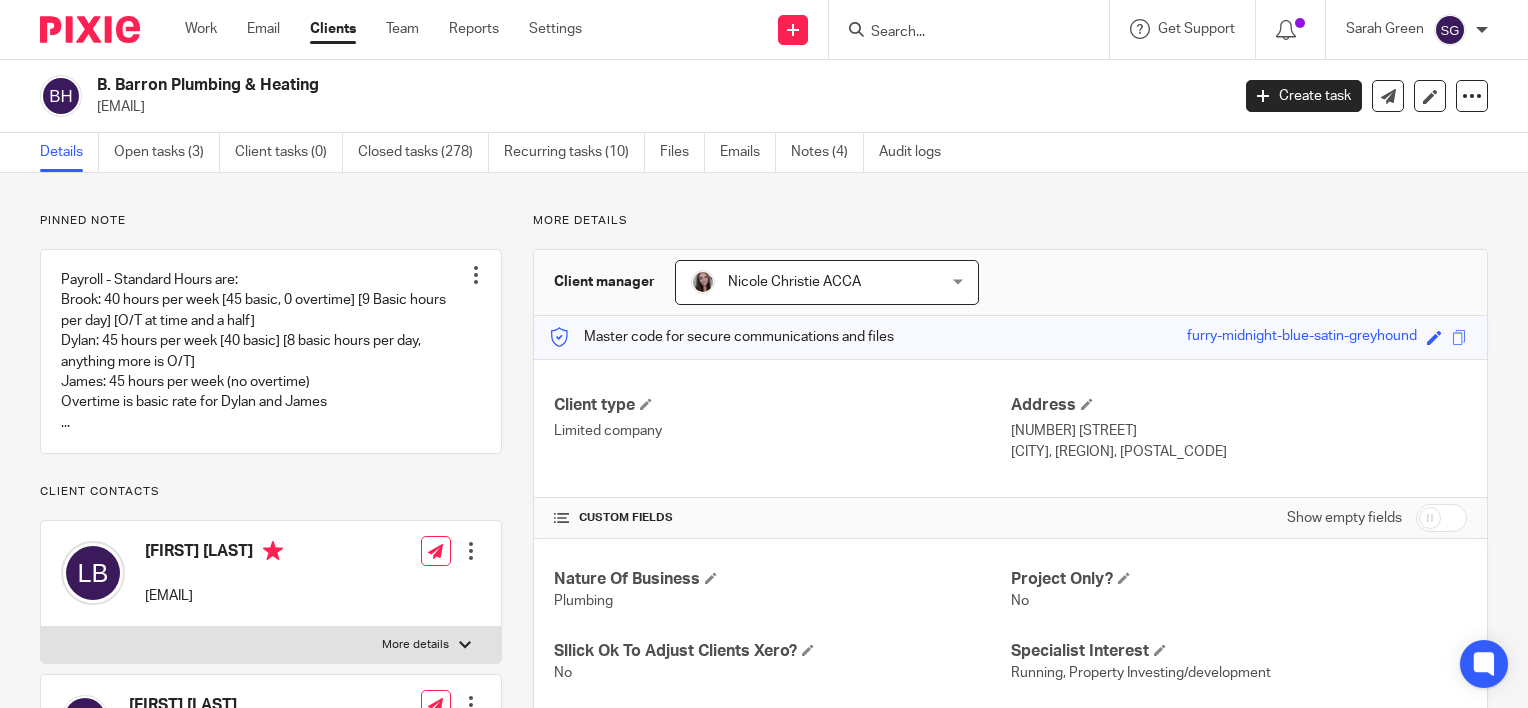 scroll, scrollTop: 0, scrollLeft: 0, axis: both 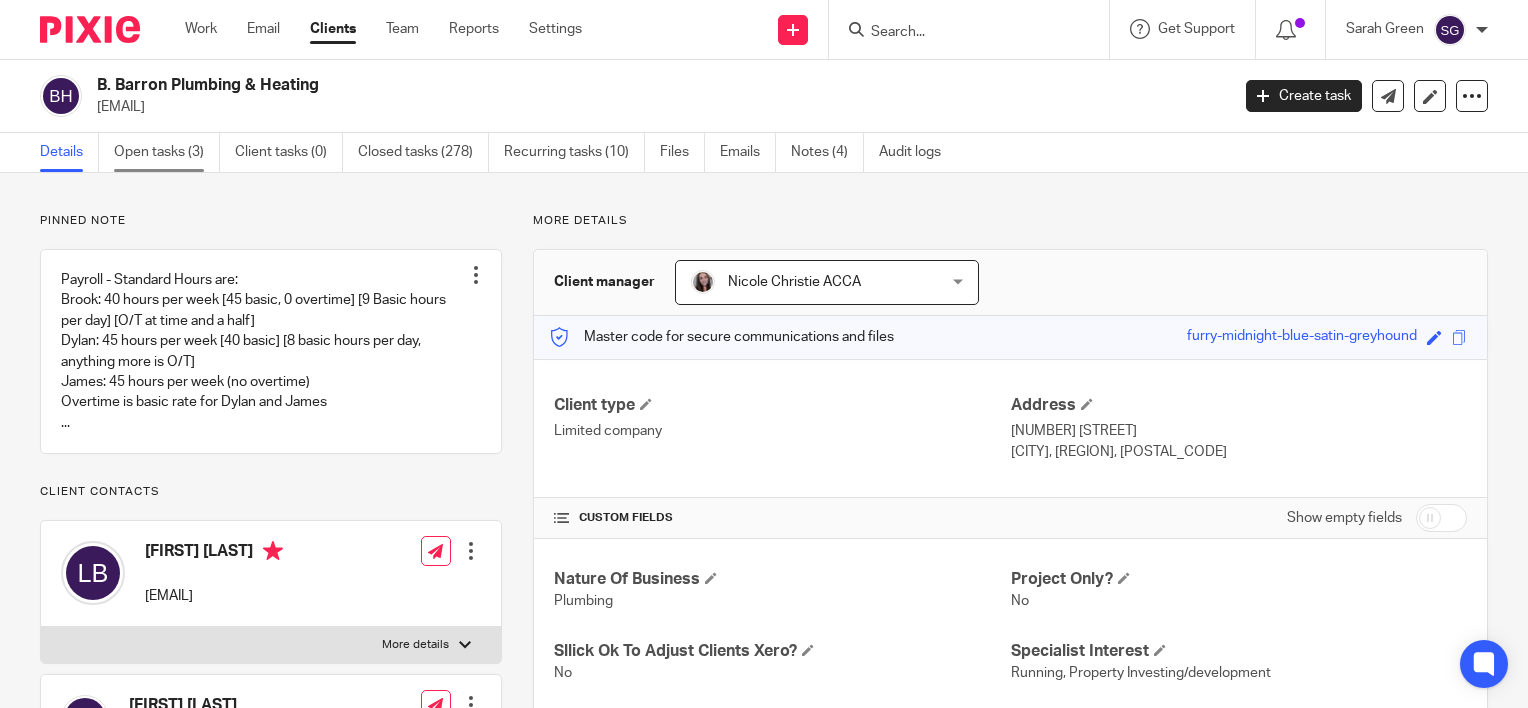 click on "Open tasks (3)" at bounding box center [167, 152] 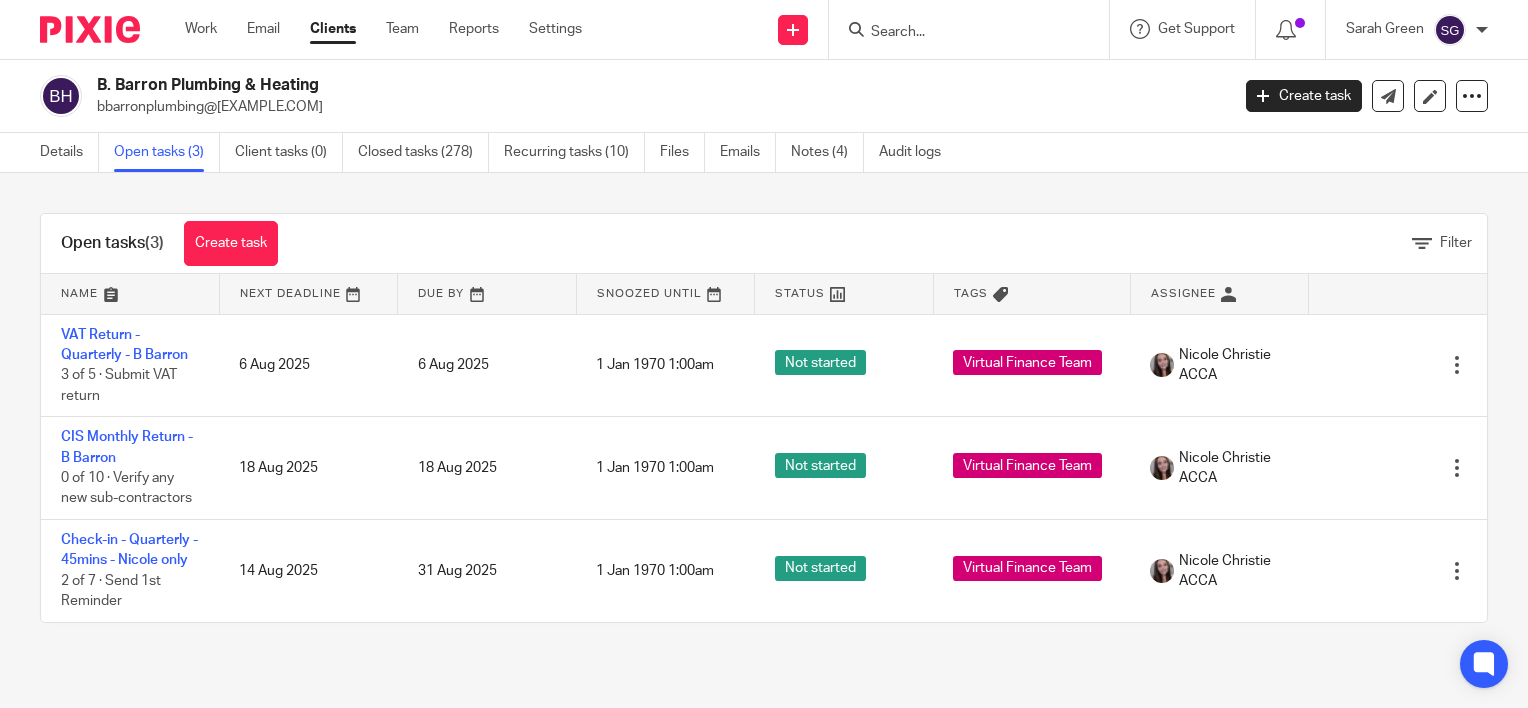 scroll, scrollTop: 0, scrollLeft: 0, axis: both 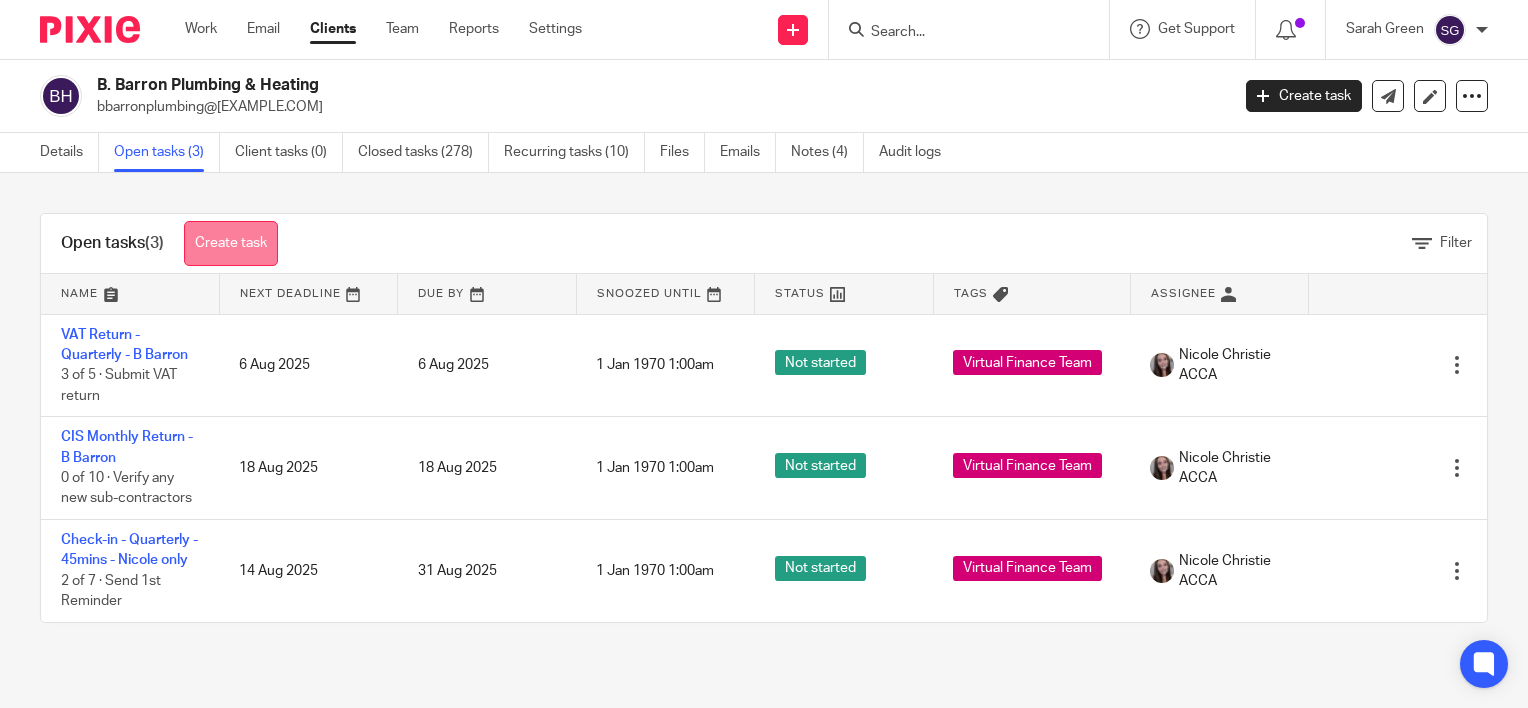 click on "Create task" at bounding box center [231, 243] 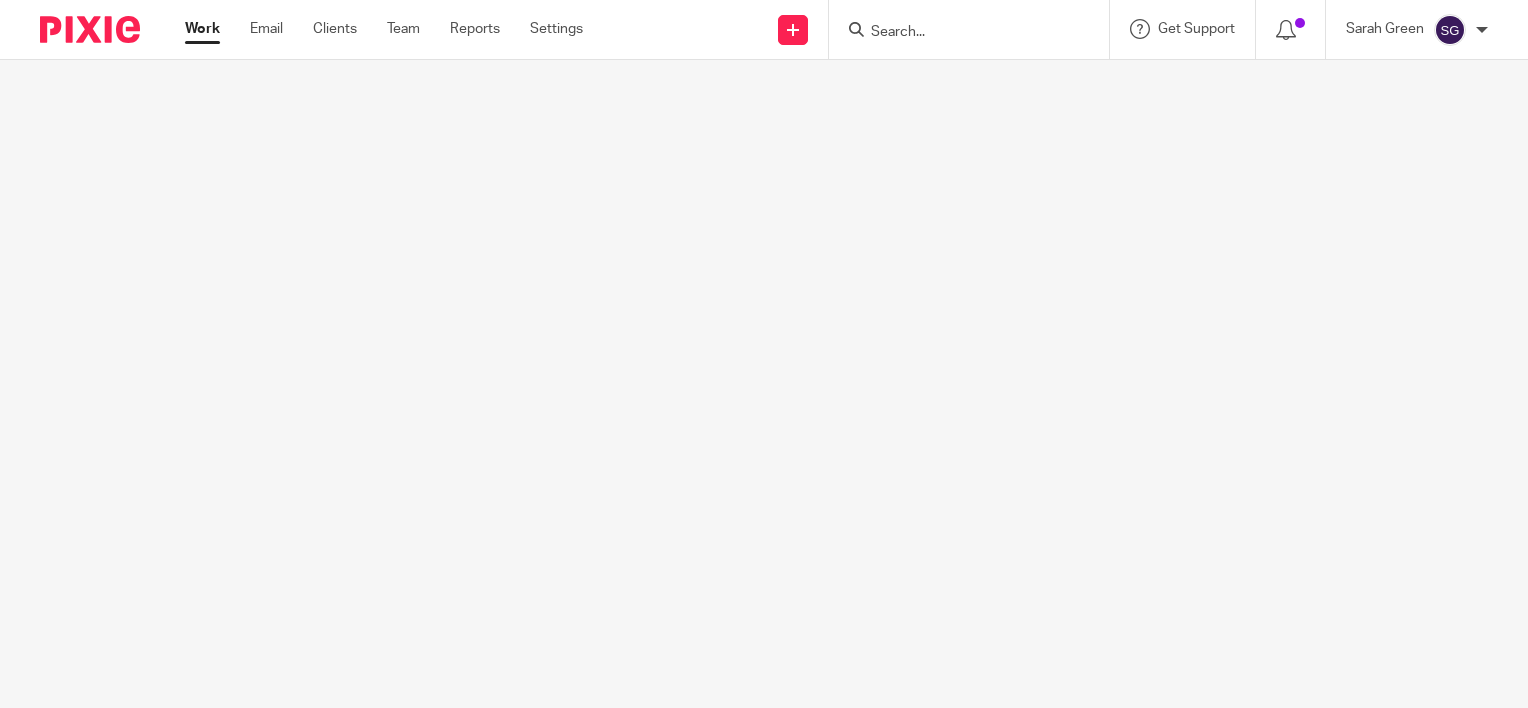scroll, scrollTop: 0, scrollLeft: 0, axis: both 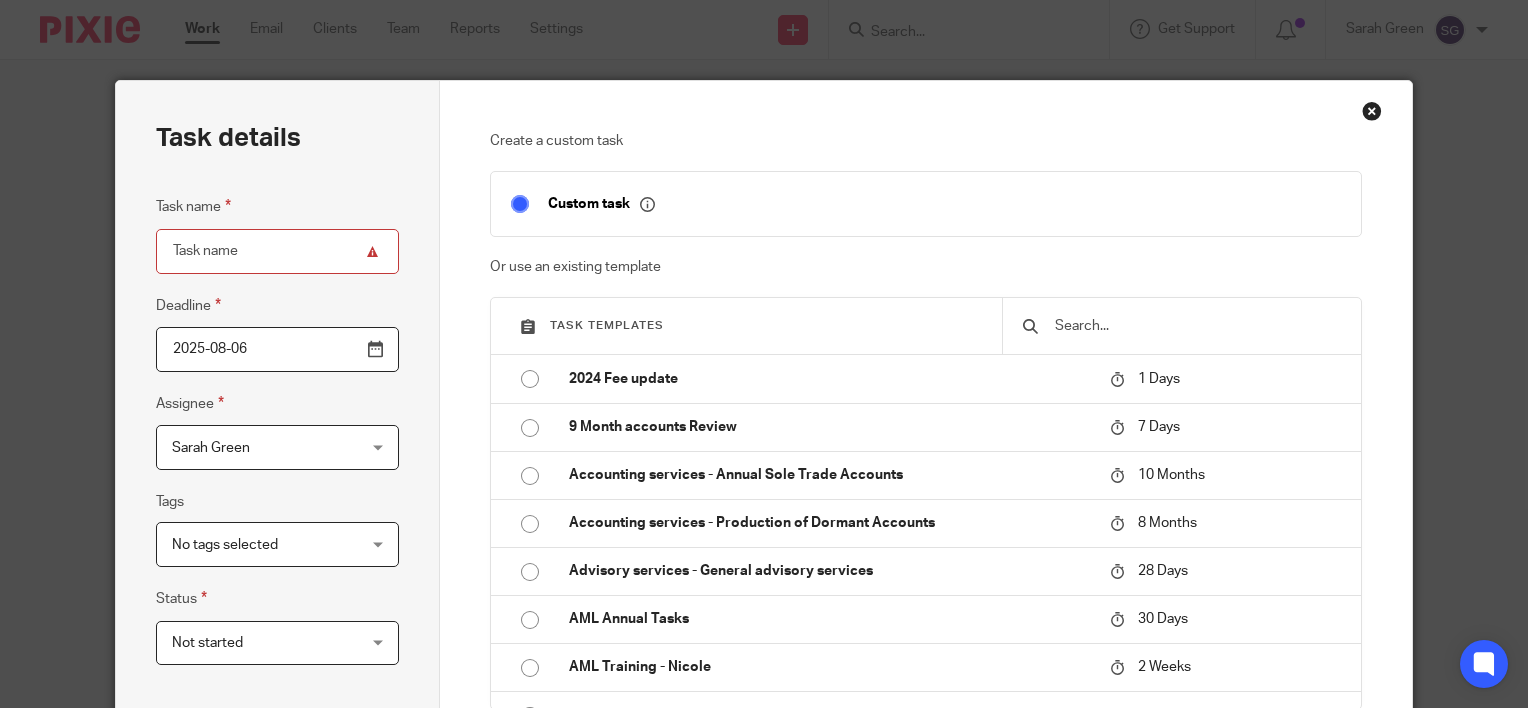click at bounding box center [1181, 326] 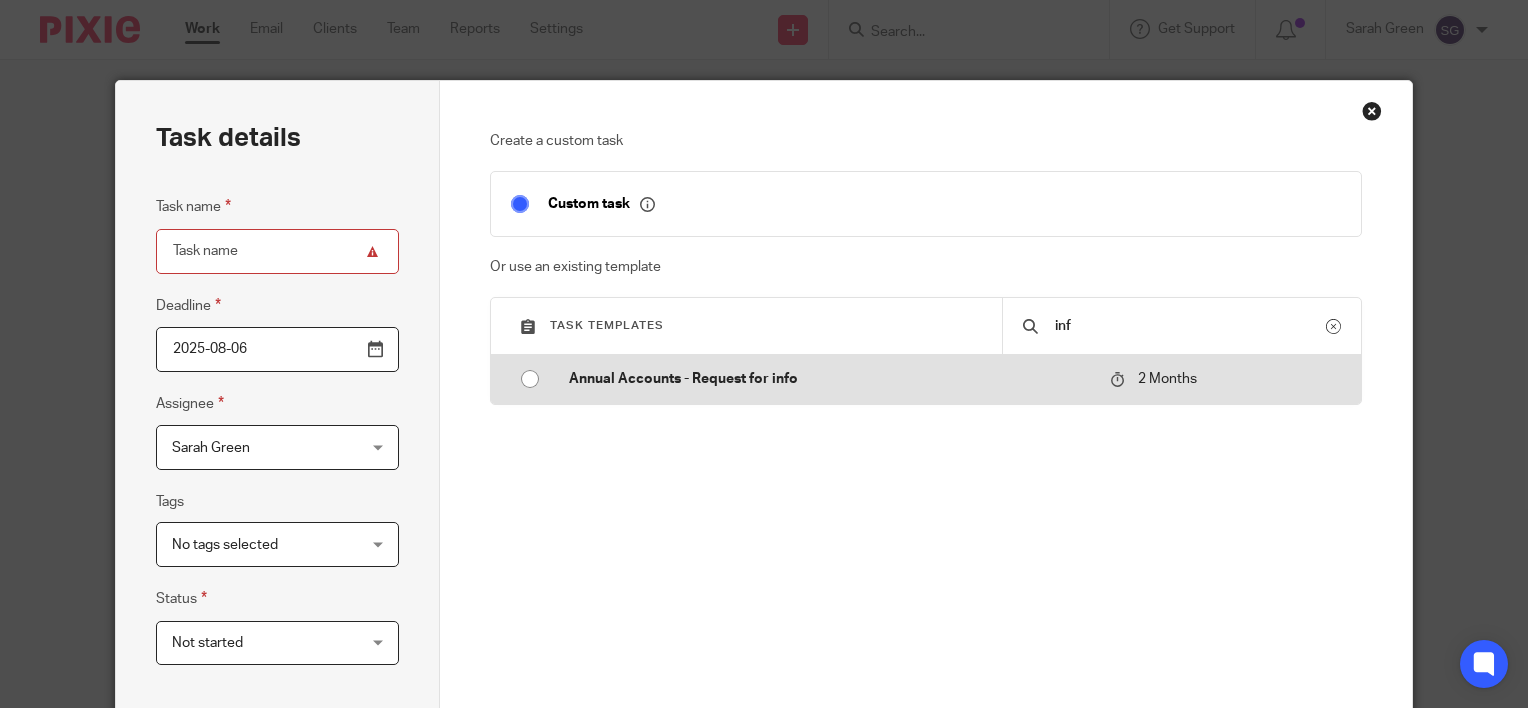 type on "inf" 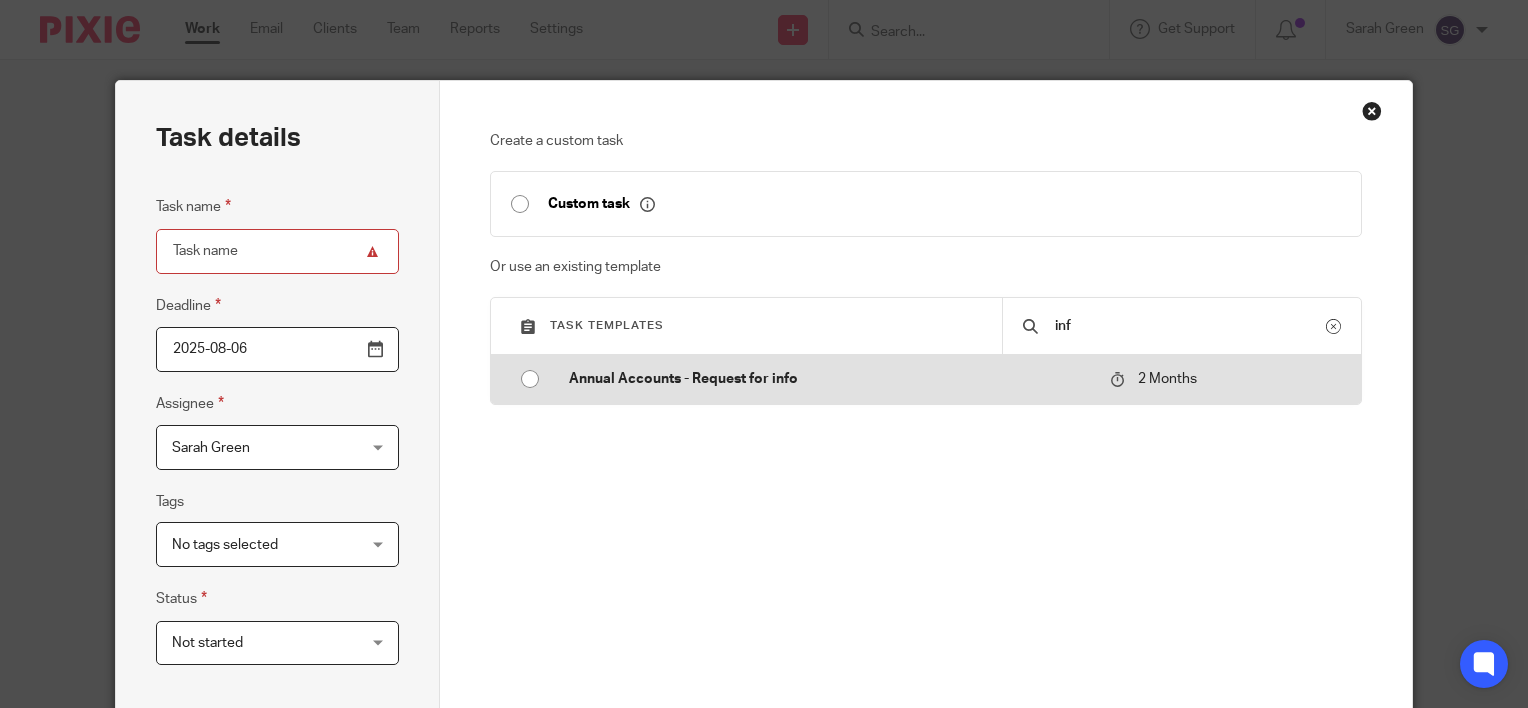 type on "2025-10-06" 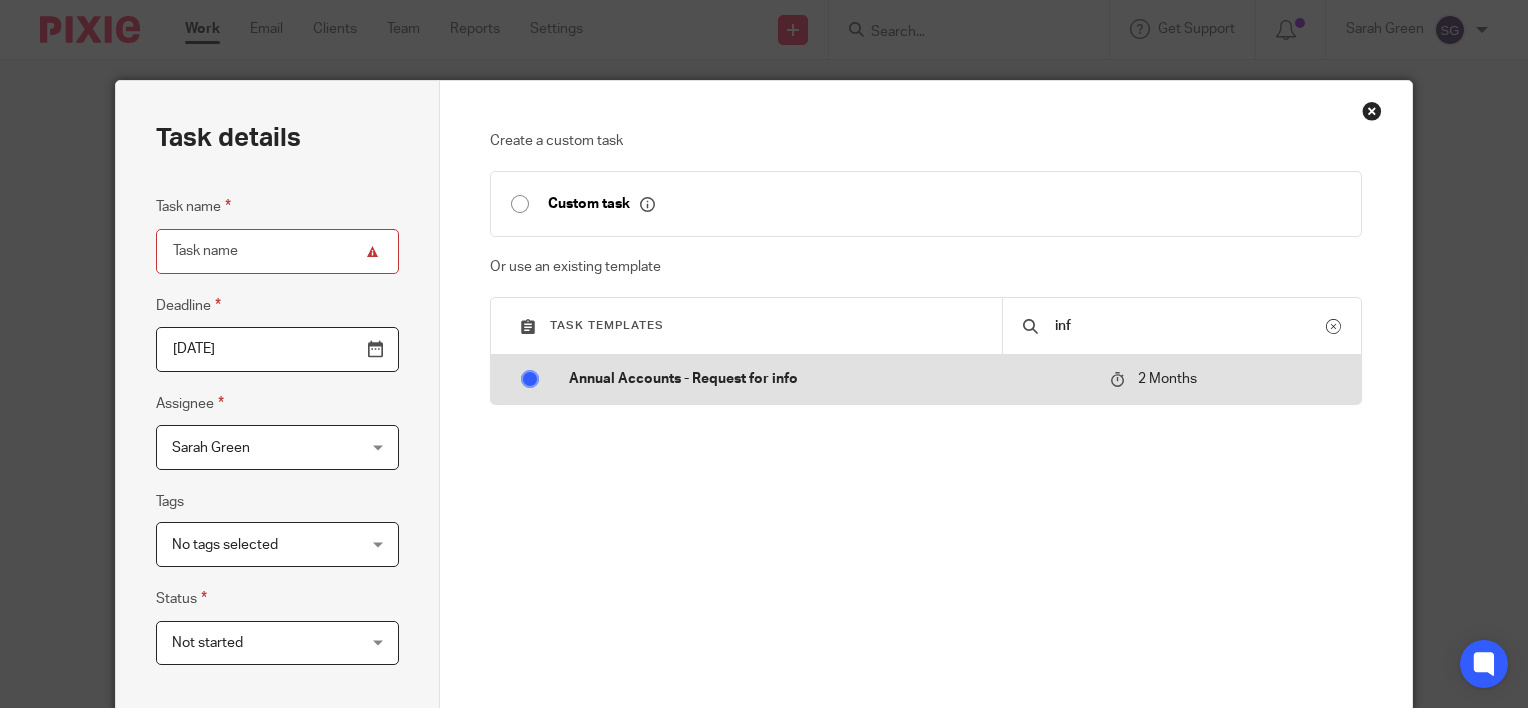 type on "Annual Accounts - Request for info" 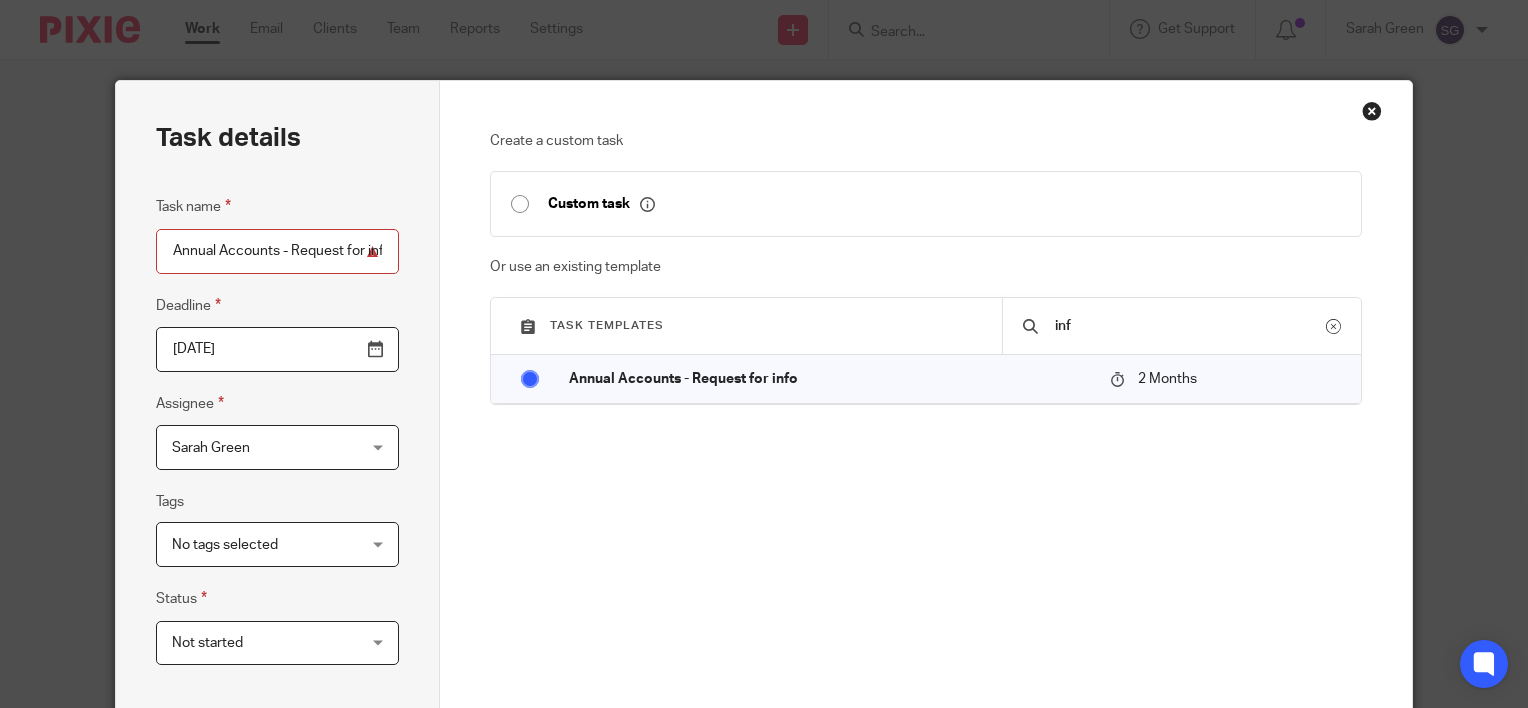 click on "2025-10-06" at bounding box center [277, 349] 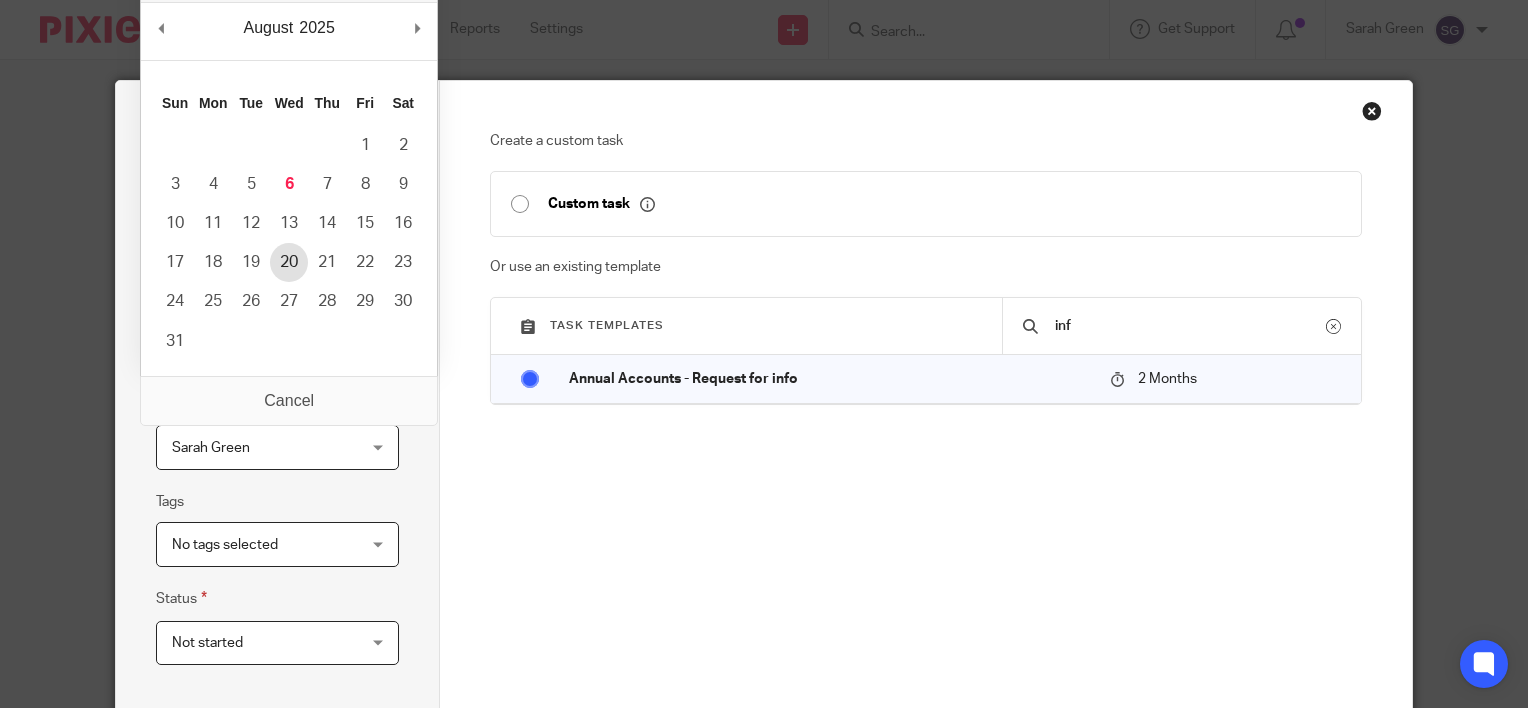 type on "2025-08-20" 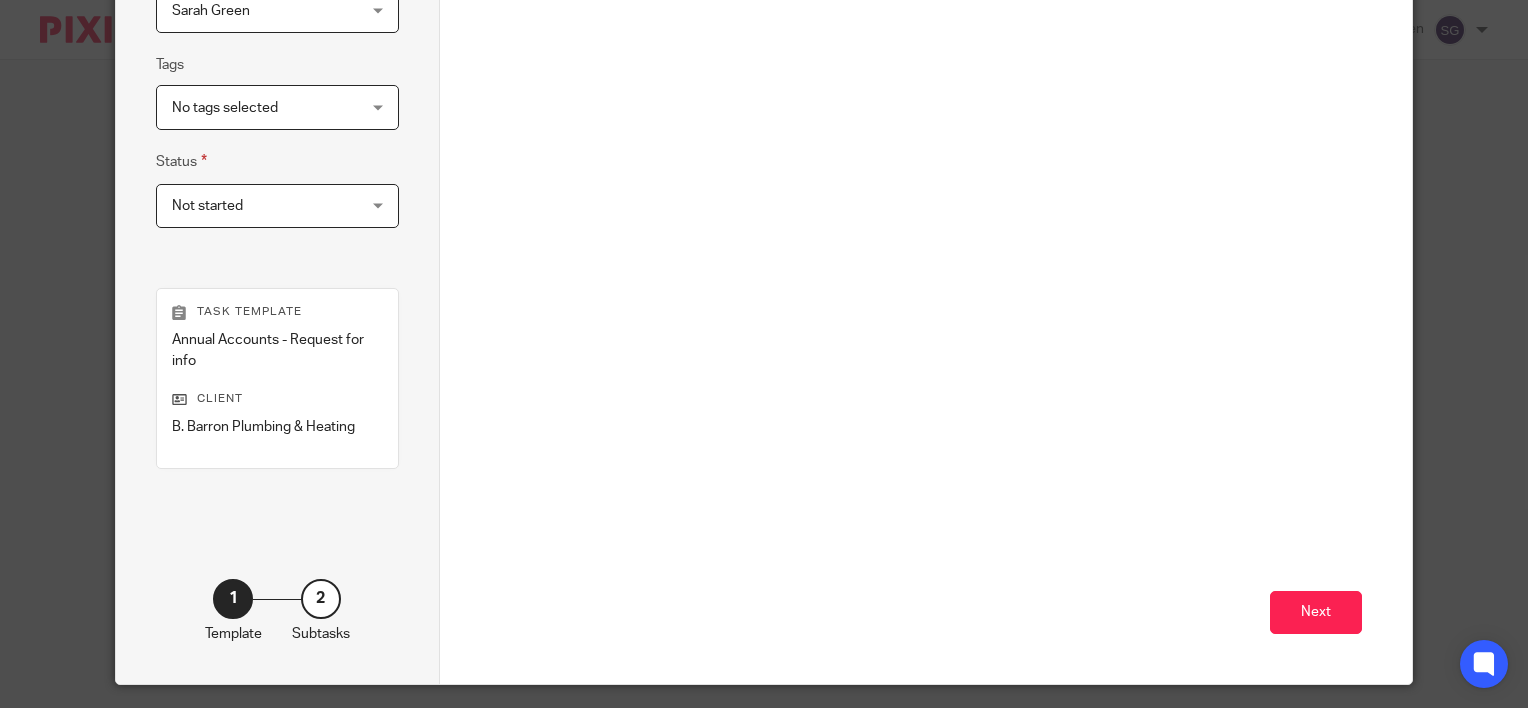 scroll, scrollTop: 492, scrollLeft: 0, axis: vertical 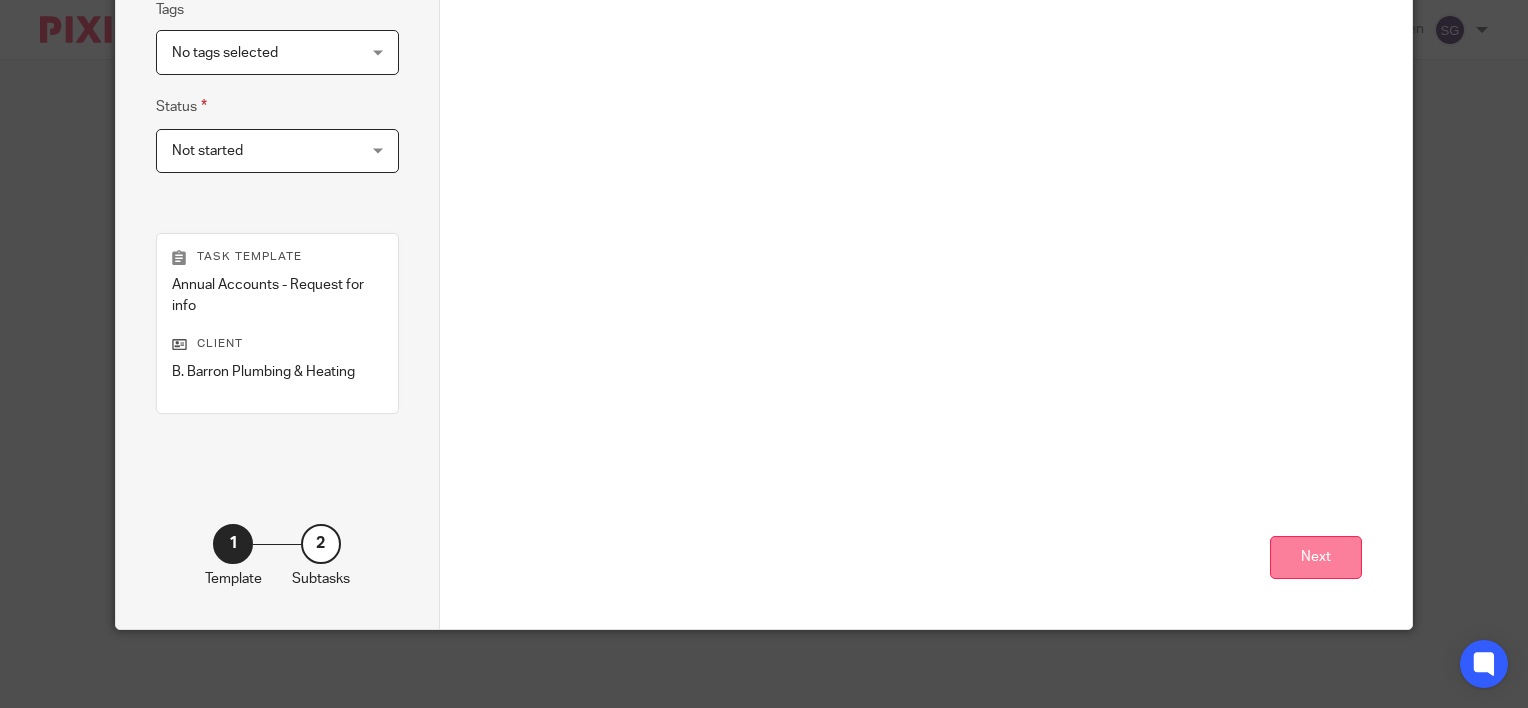 click on "Next" at bounding box center (1316, 557) 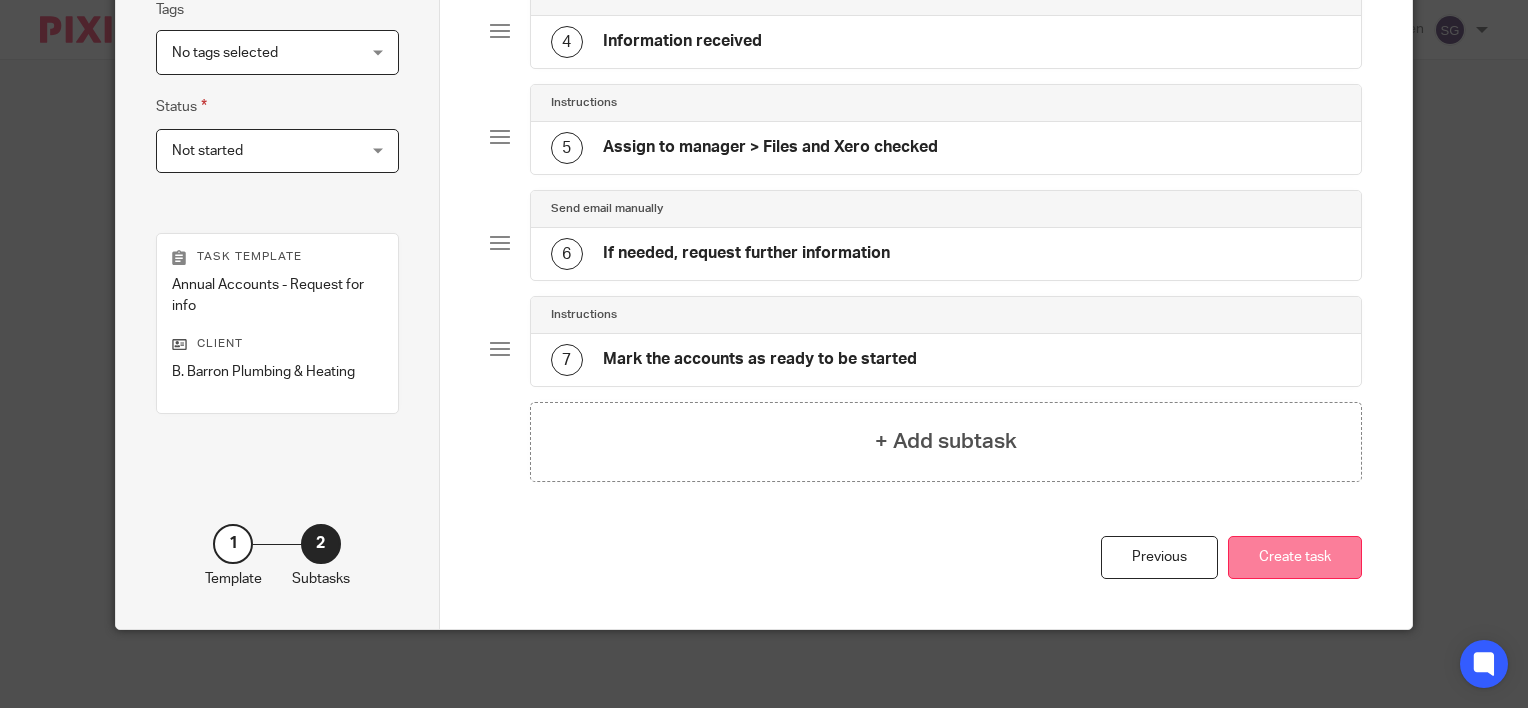 click on "Create task" at bounding box center (1295, 557) 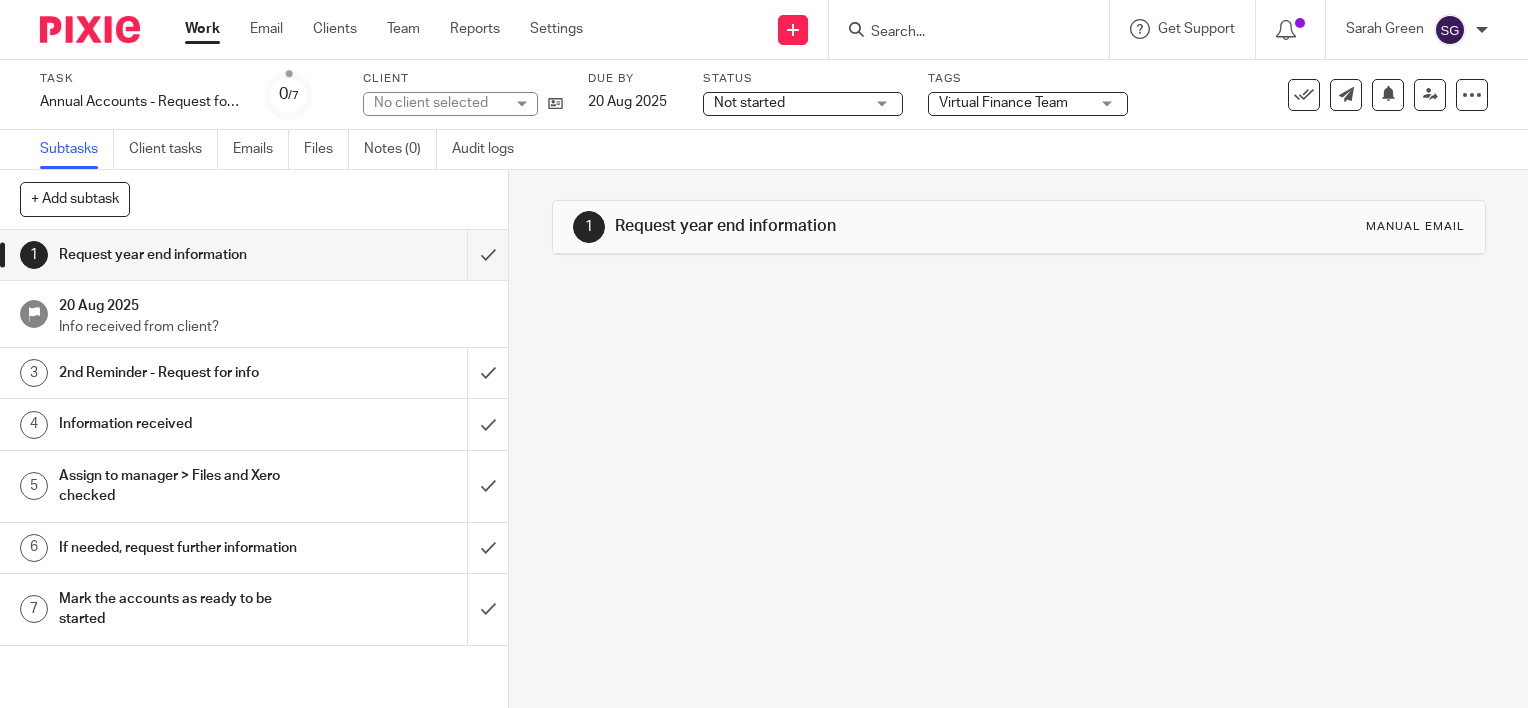 scroll, scrollTop: 0, scrollLeft: 0, axis: both 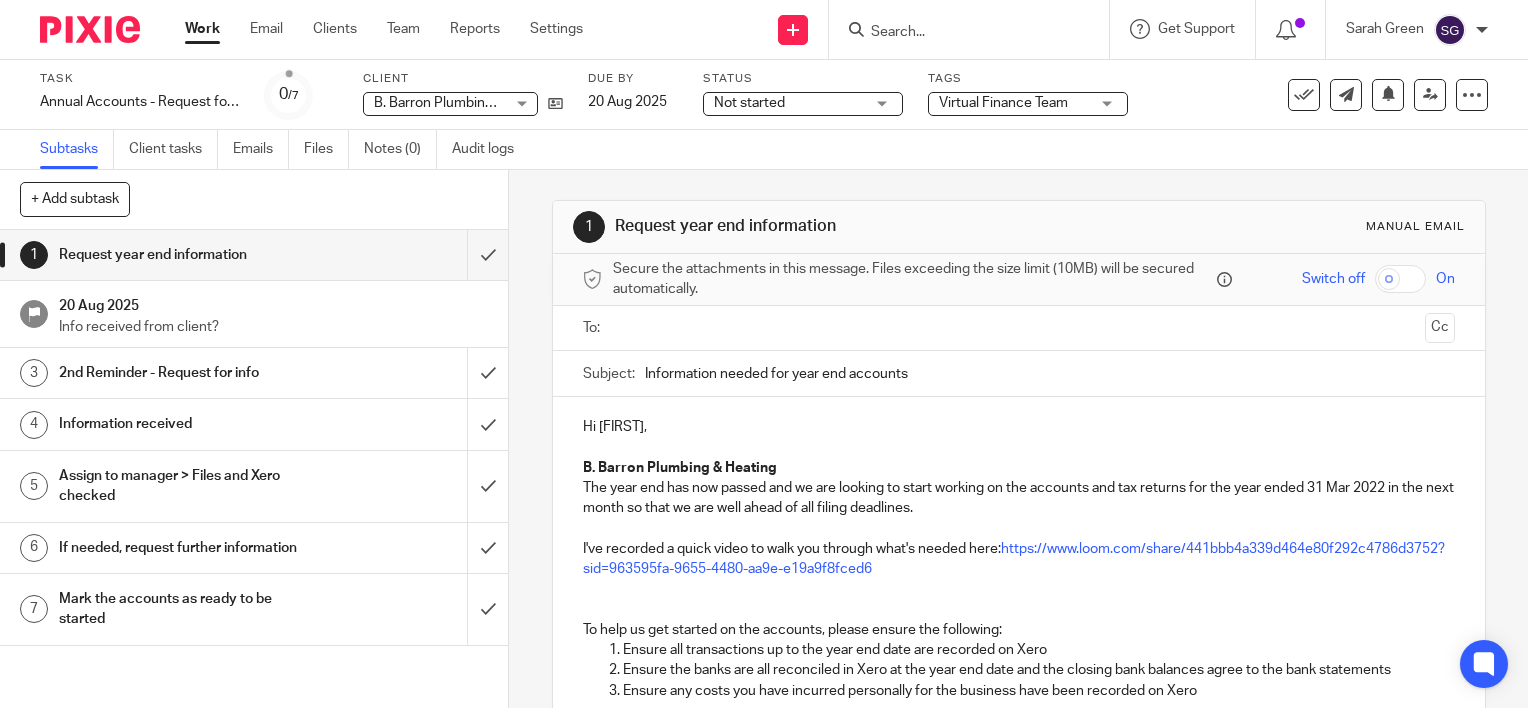 click at bounding box center [1018, 328] 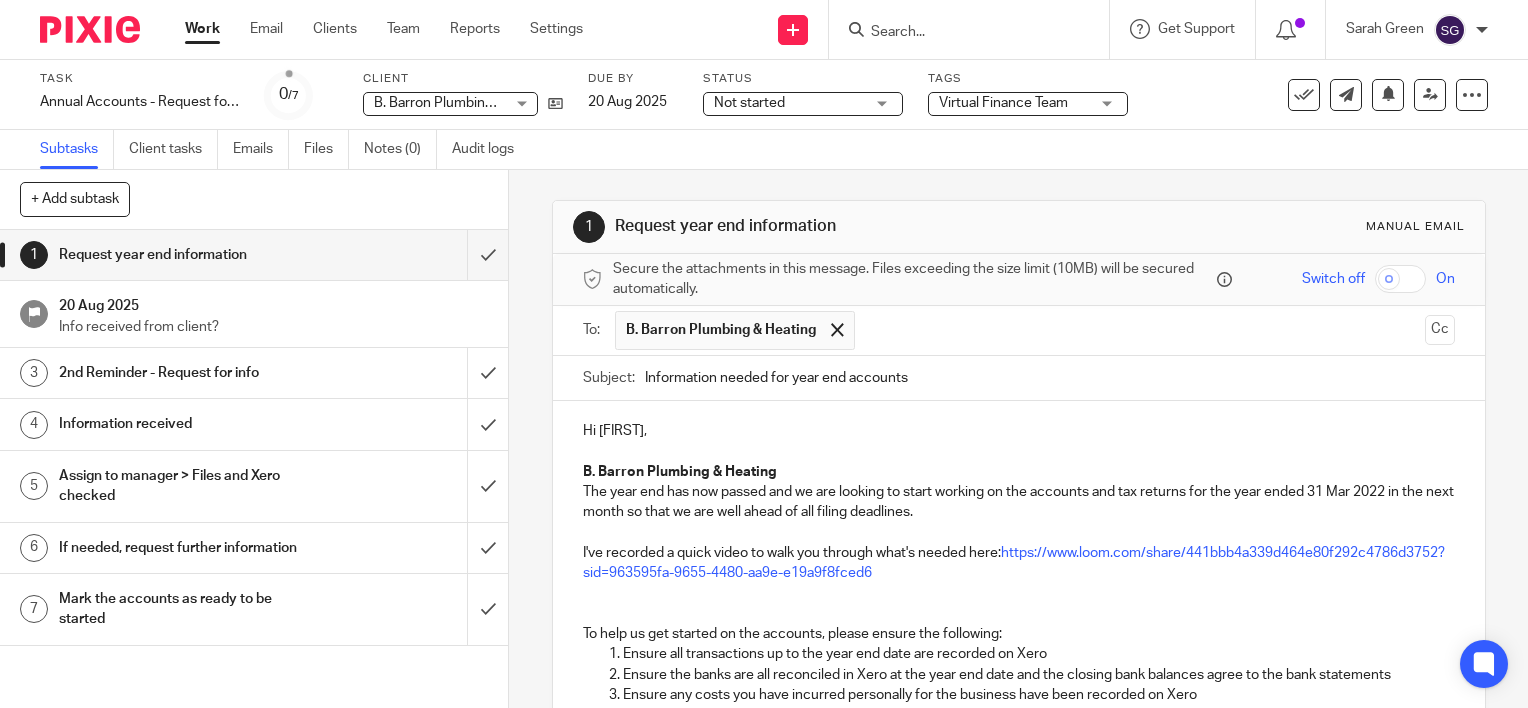 click at bounding box center [1140, 330] 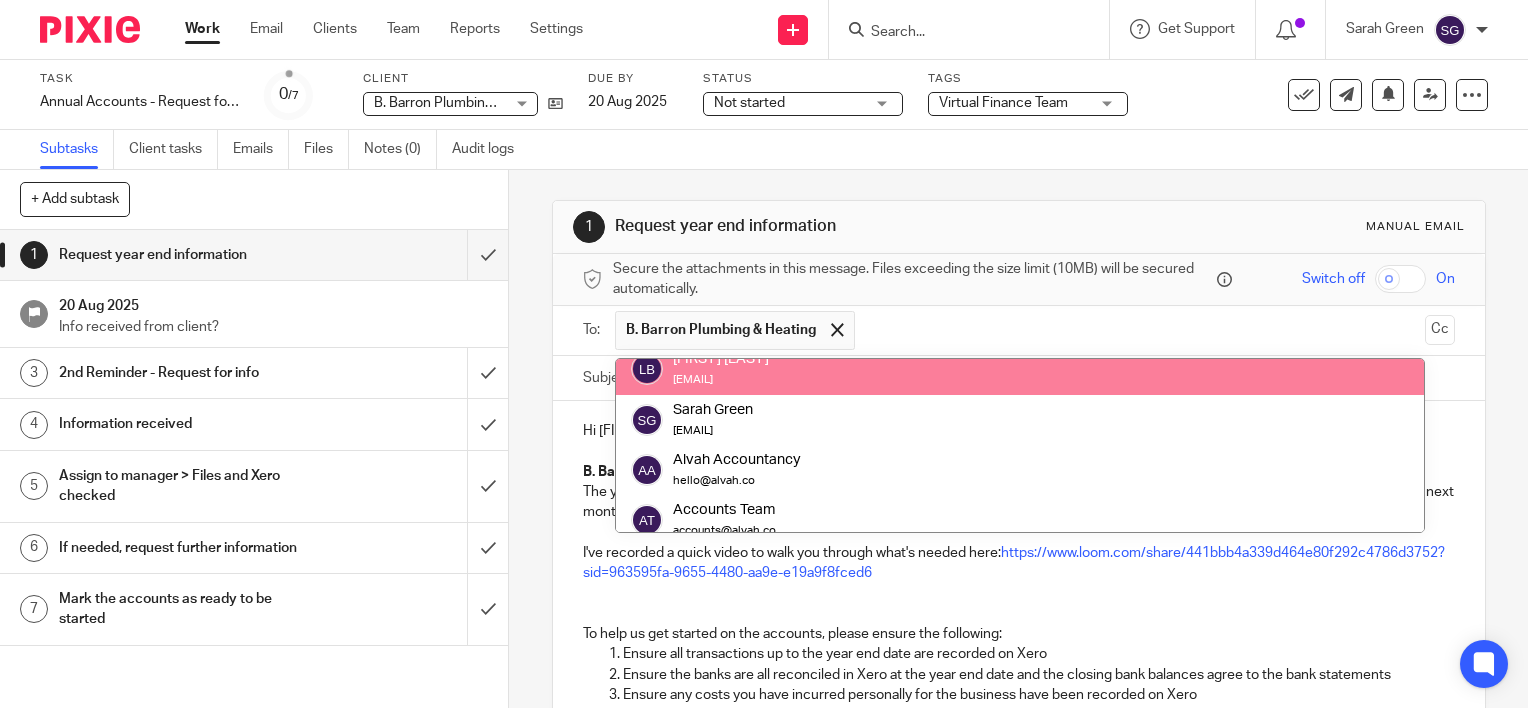 scroll, scrollTop: 0, scrollLeft: 0, axis: both 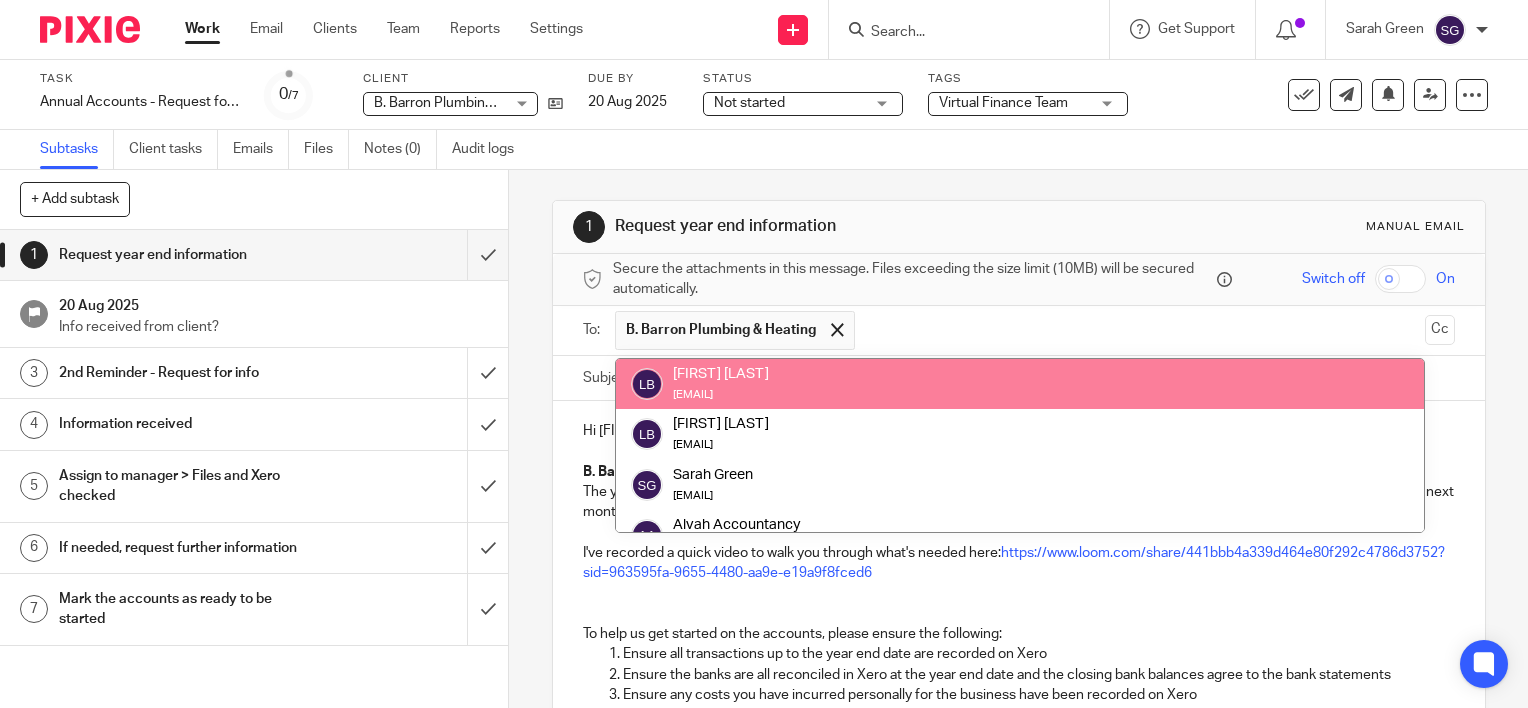 click on "B. Barron Plumbing & Heating" at bounding box center [735, 330] 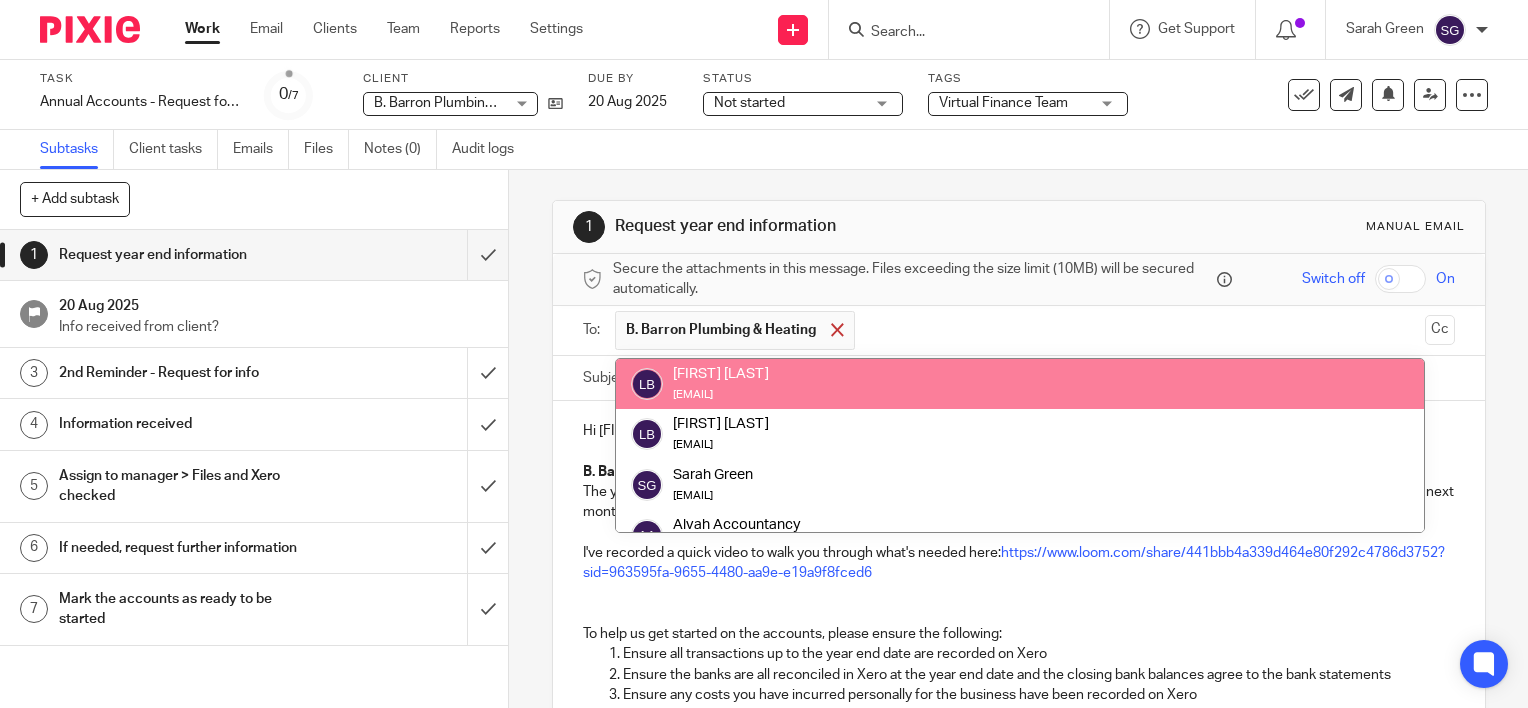 click at bounding box center [837, 329] 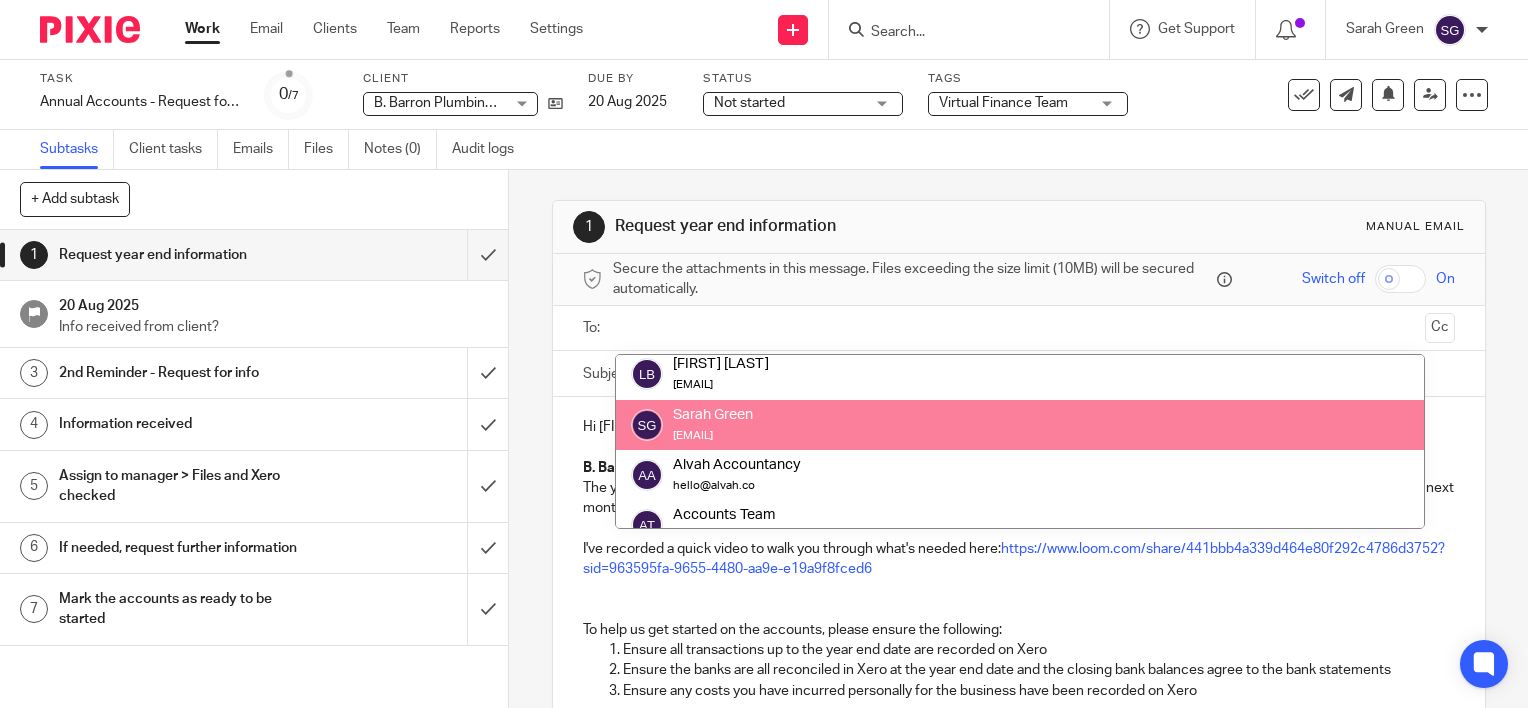 scroll, scrollTop: 0, scrollLeft: 0, axis: both 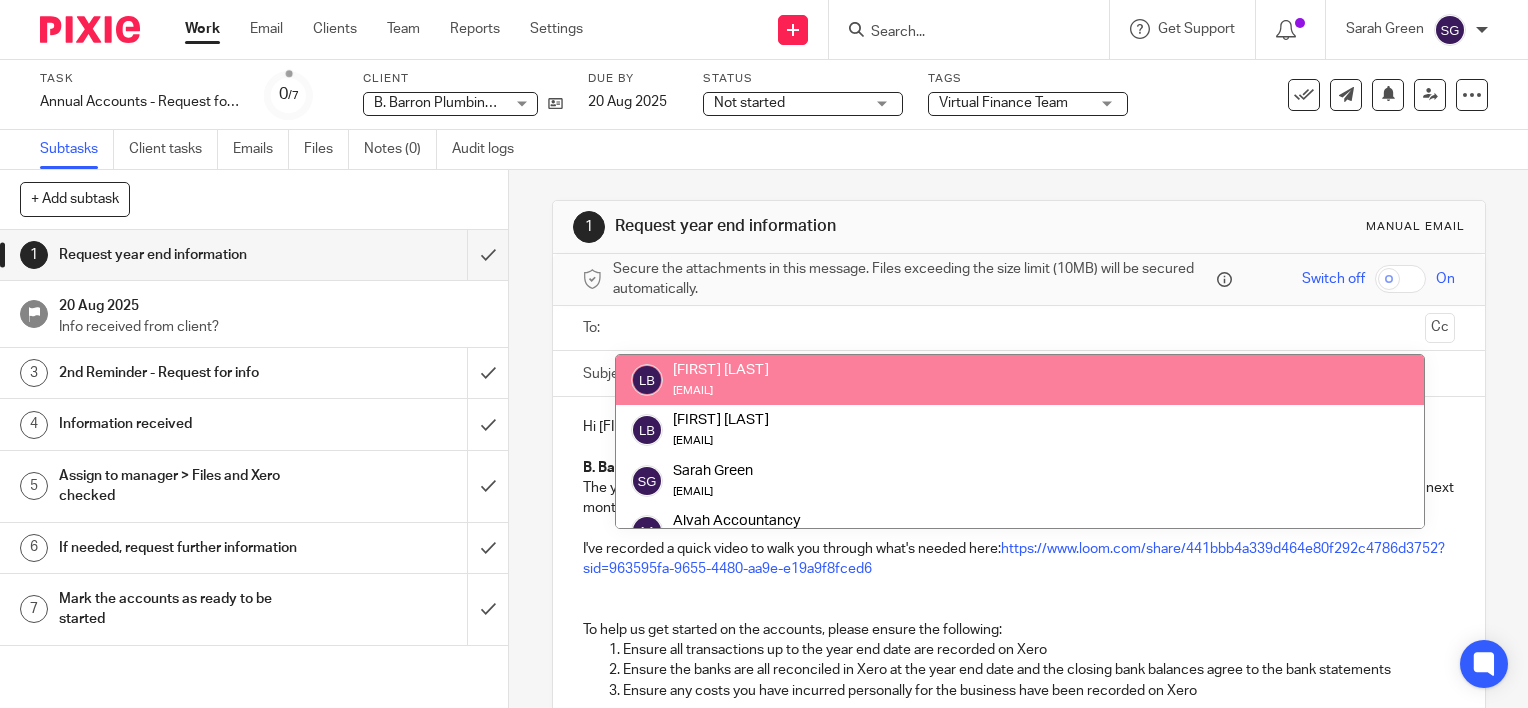 click at bounding box center (1018, 328) 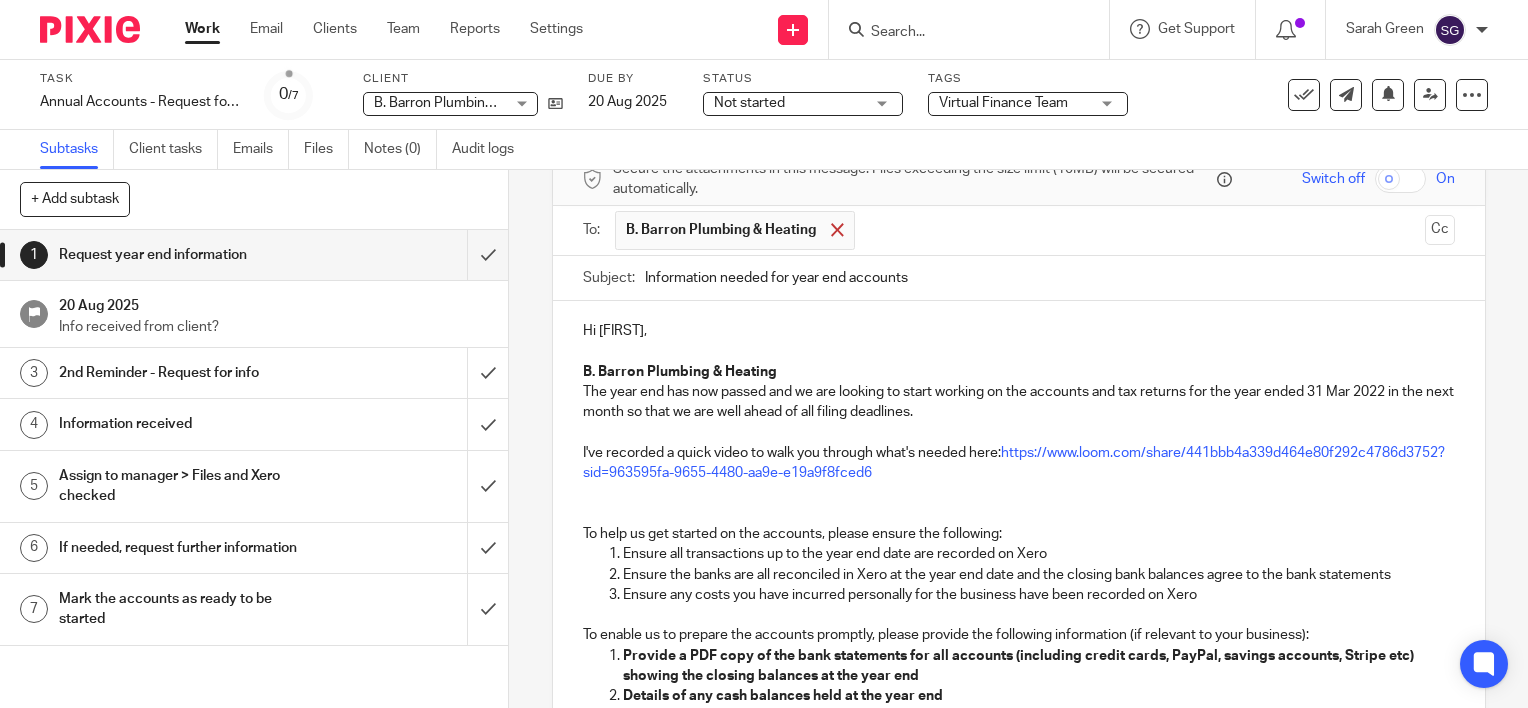 scroll, scrollTop: 0, scrollLeft: 0, axis: both 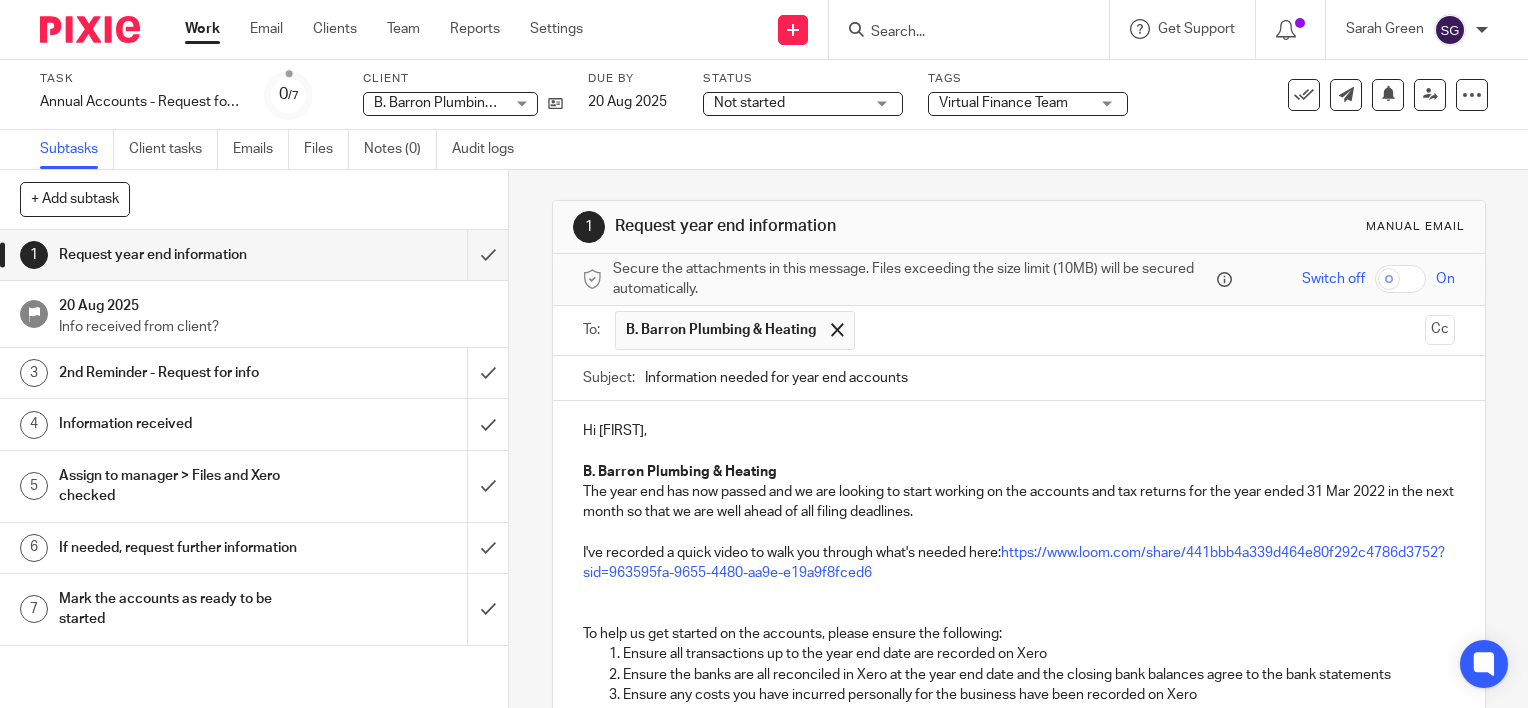 click at bounding box center (1140, 330) 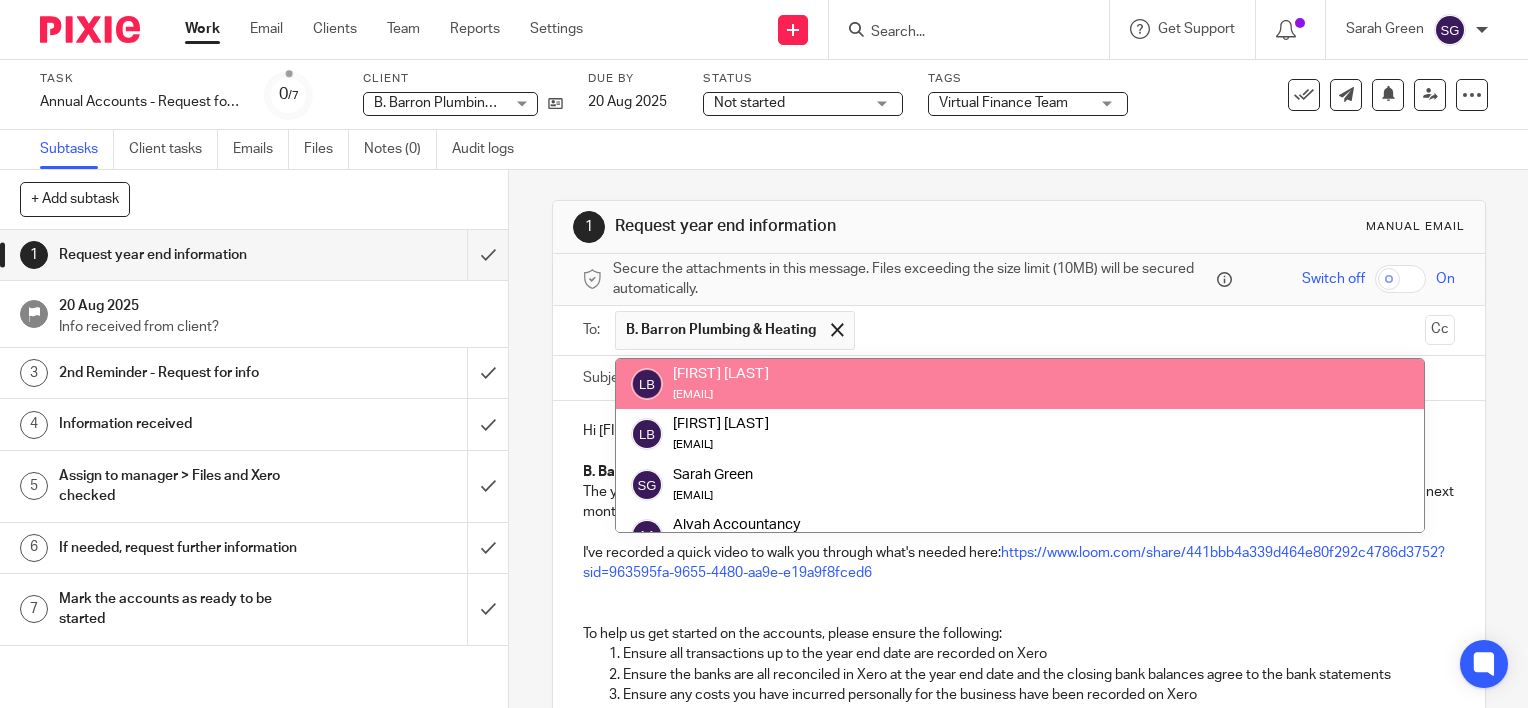 click on "bbarronplumbing@gmail.com" at bounding box center [693, 394] 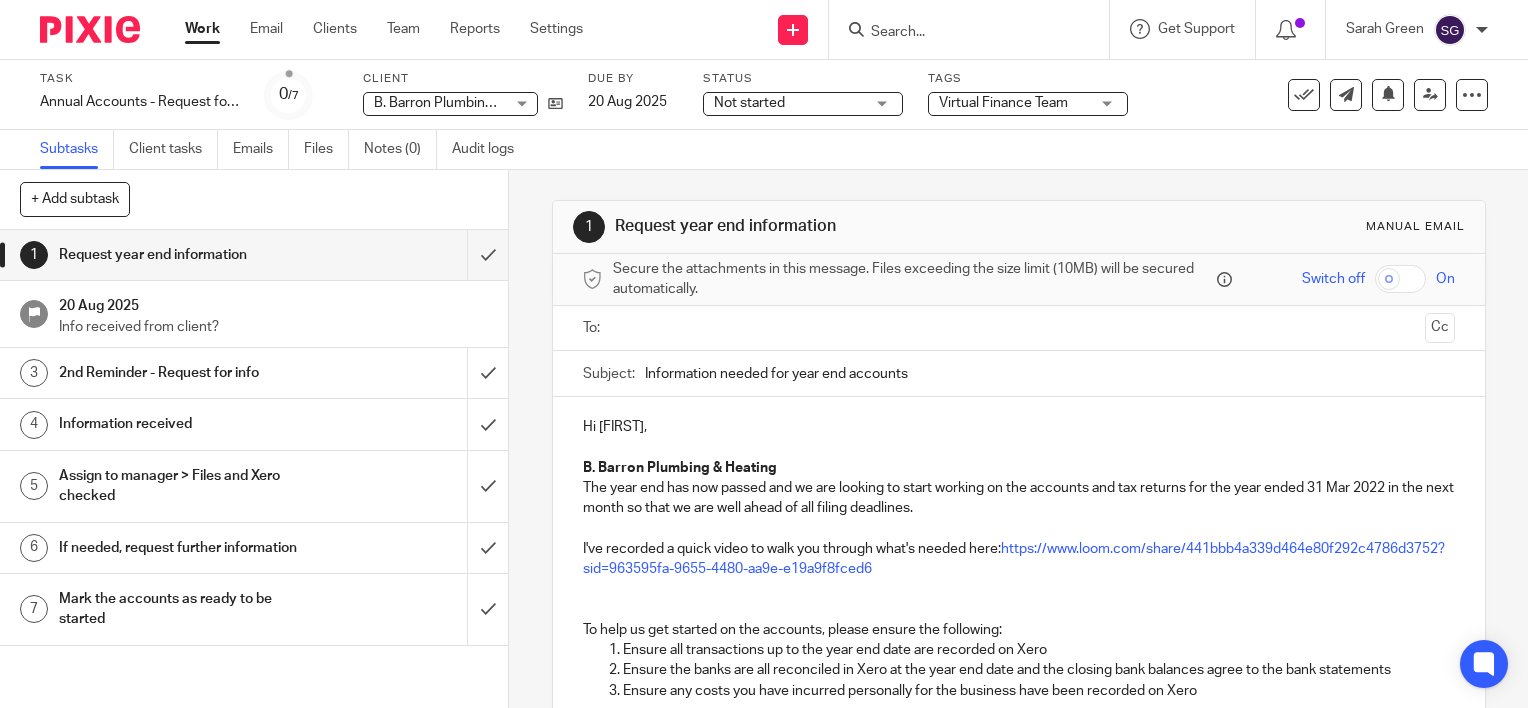 scroll, scrollTop: 0, scrollLeft: 0, axis: both 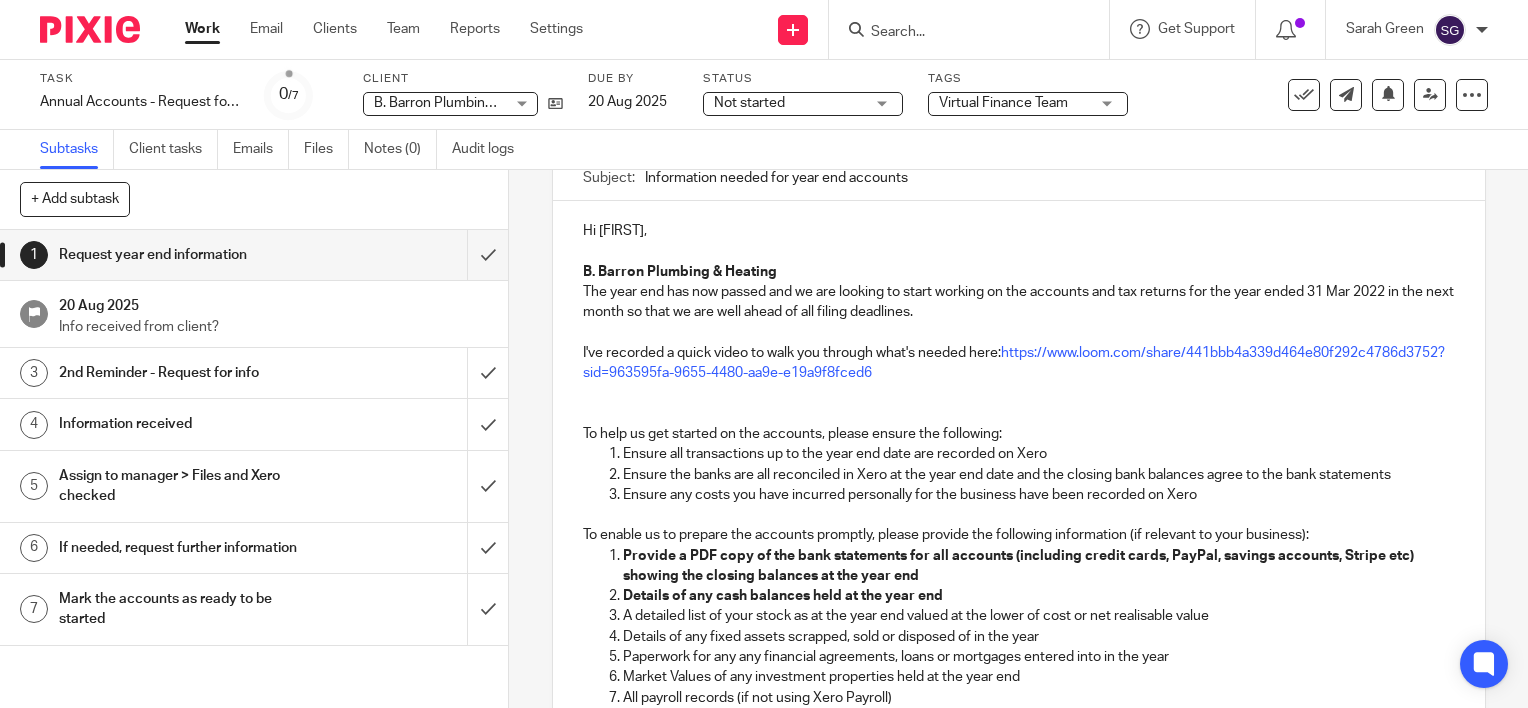 click on "I've recorded a quick video to walk you through what's needed here:  https://www.loom.com/share/441bbb4a339d464e80f292c4786d3752?sid=963595fa-9655-4480-aa9e-e19a9f8fced6" at bounding box center (1019, 363) 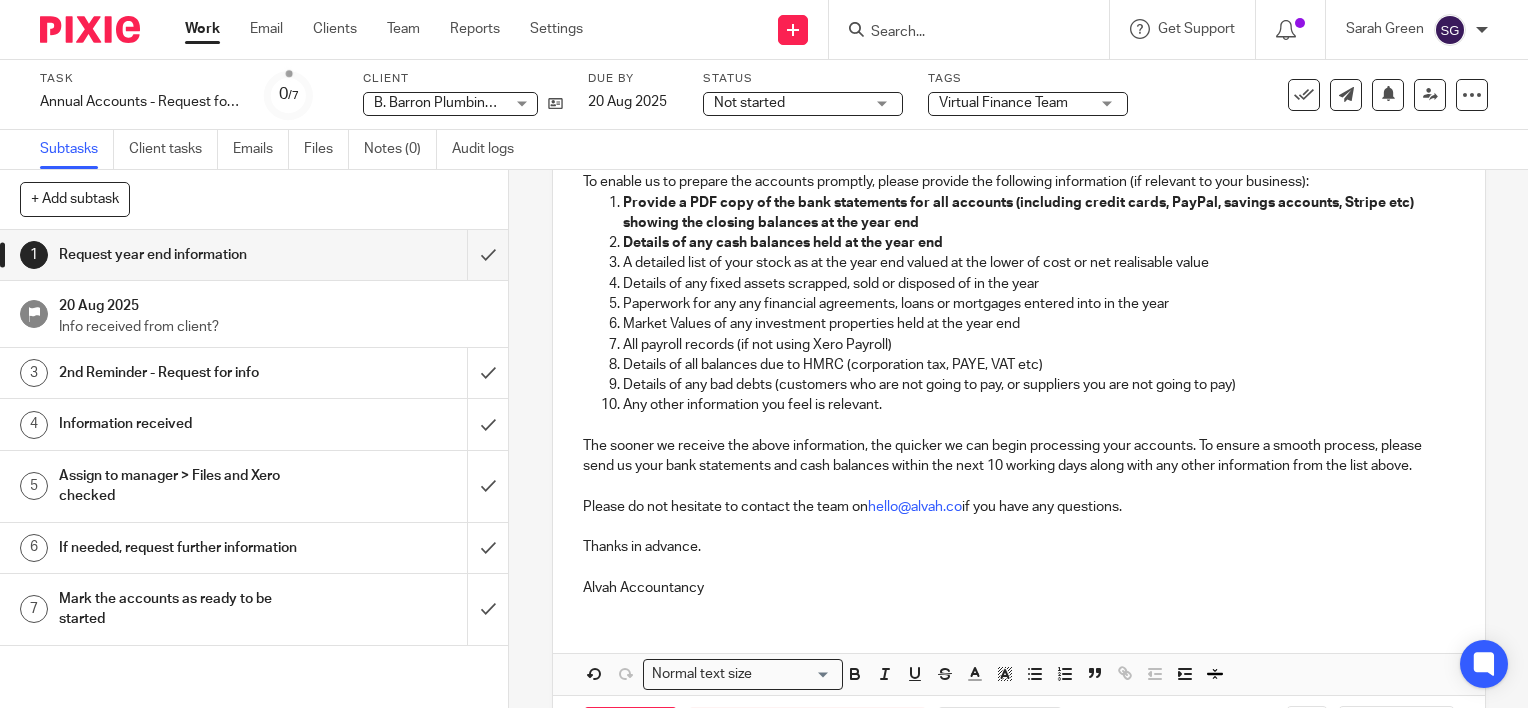 scroll, scrollTop: 600, scrollLeft: 0, axis: vertical 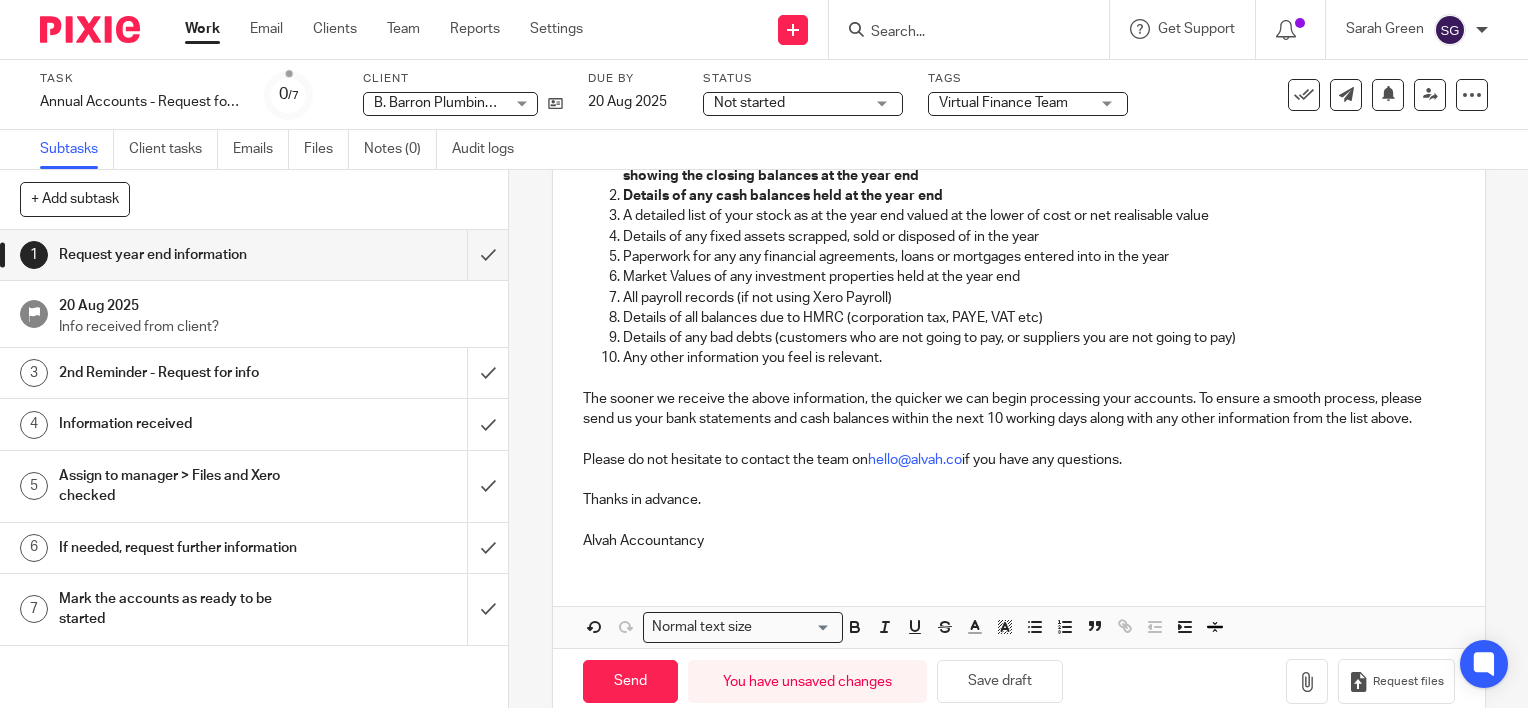 click on "Please do not hesitate to contact the team on  hello@alvah.co  if you have any questions." at bounding box center [1019, 460] 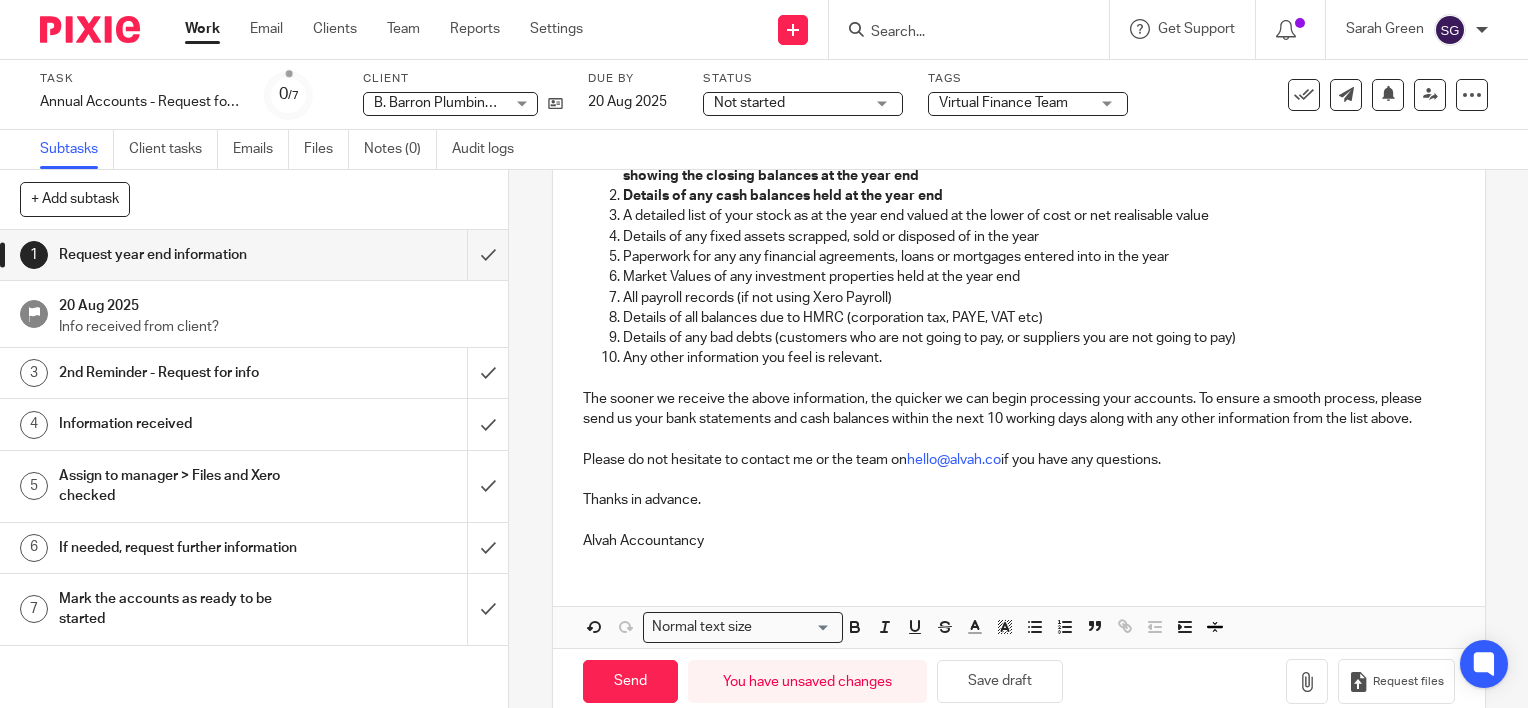 click on "Thanks in advance." at bounding box center [1019, 500] 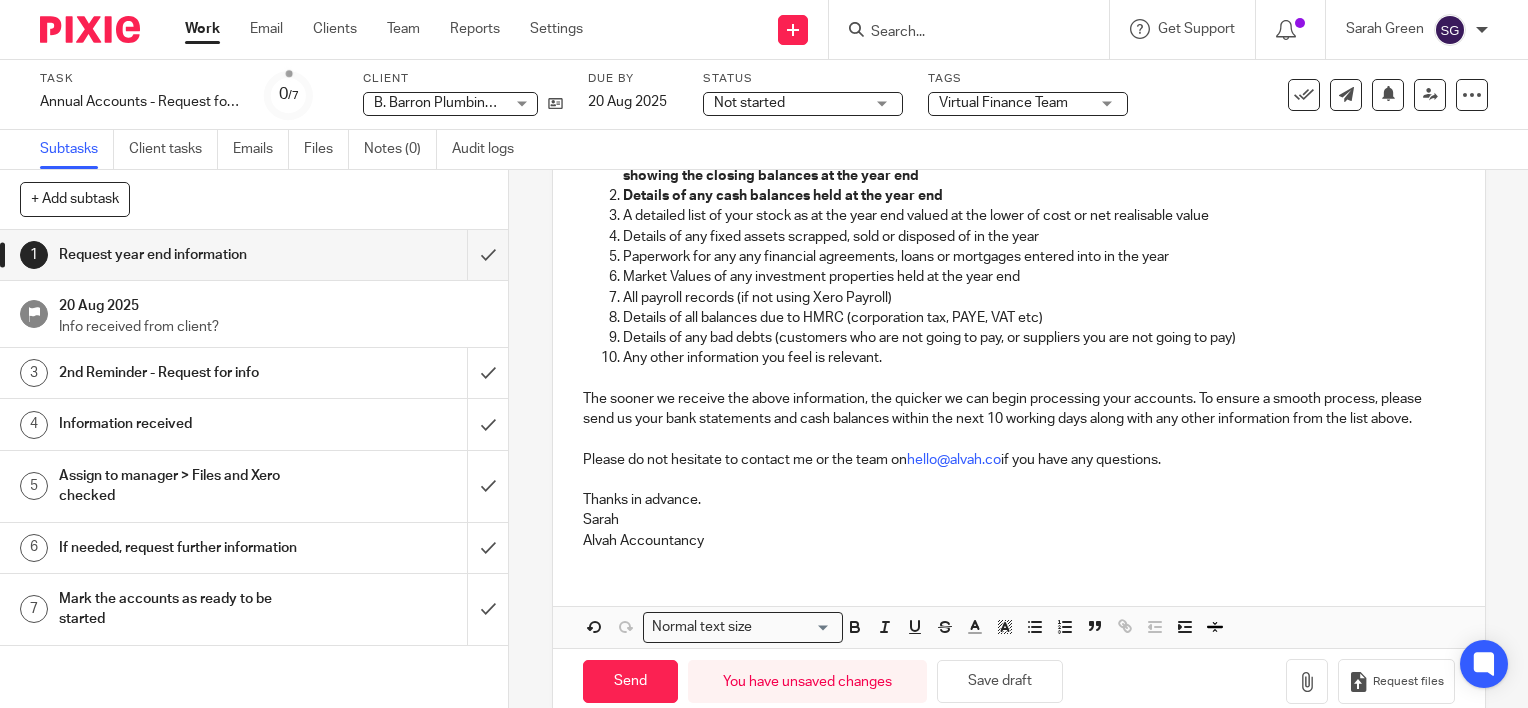 click on "Sarah" at bounding box center [1019, 520] 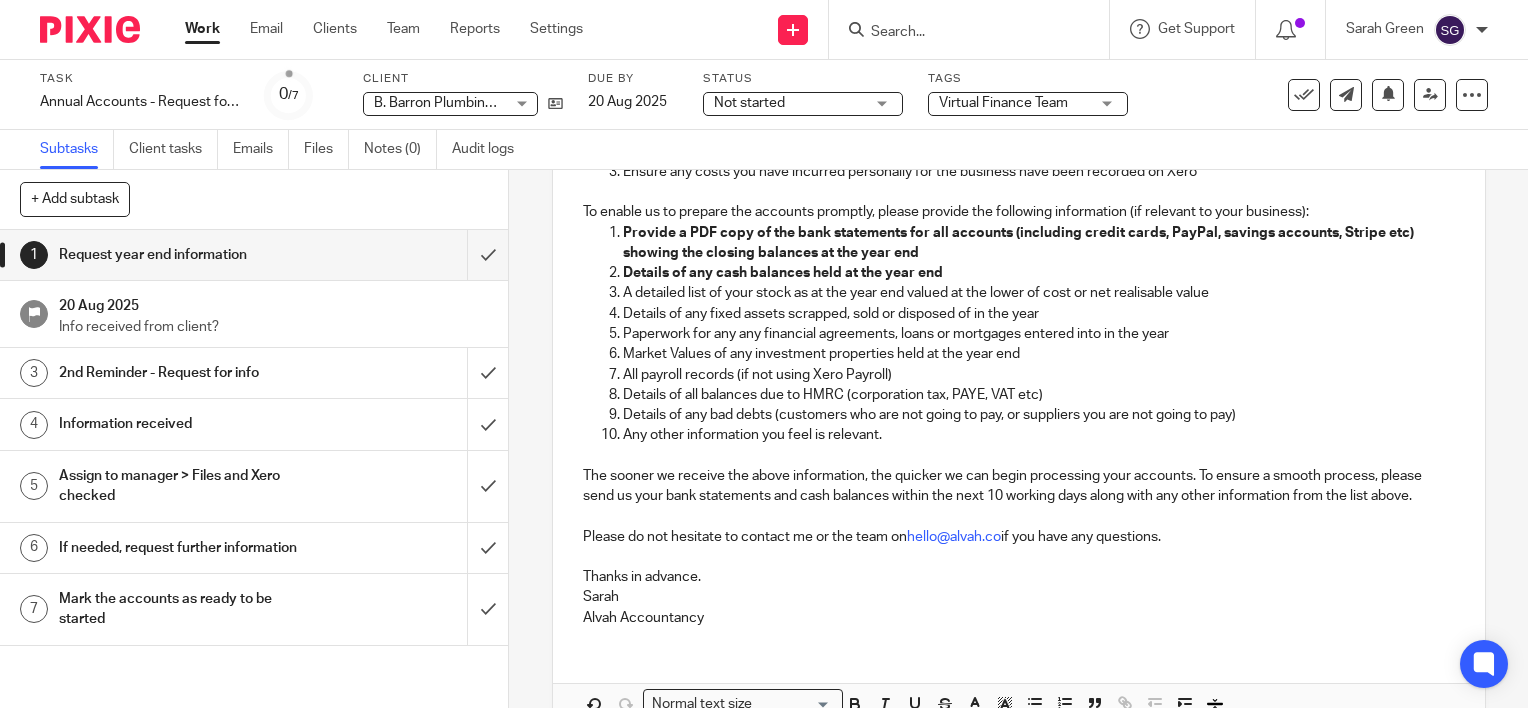 scroll, scrollTop: 634, scrollLeft: 0, axis: vertical 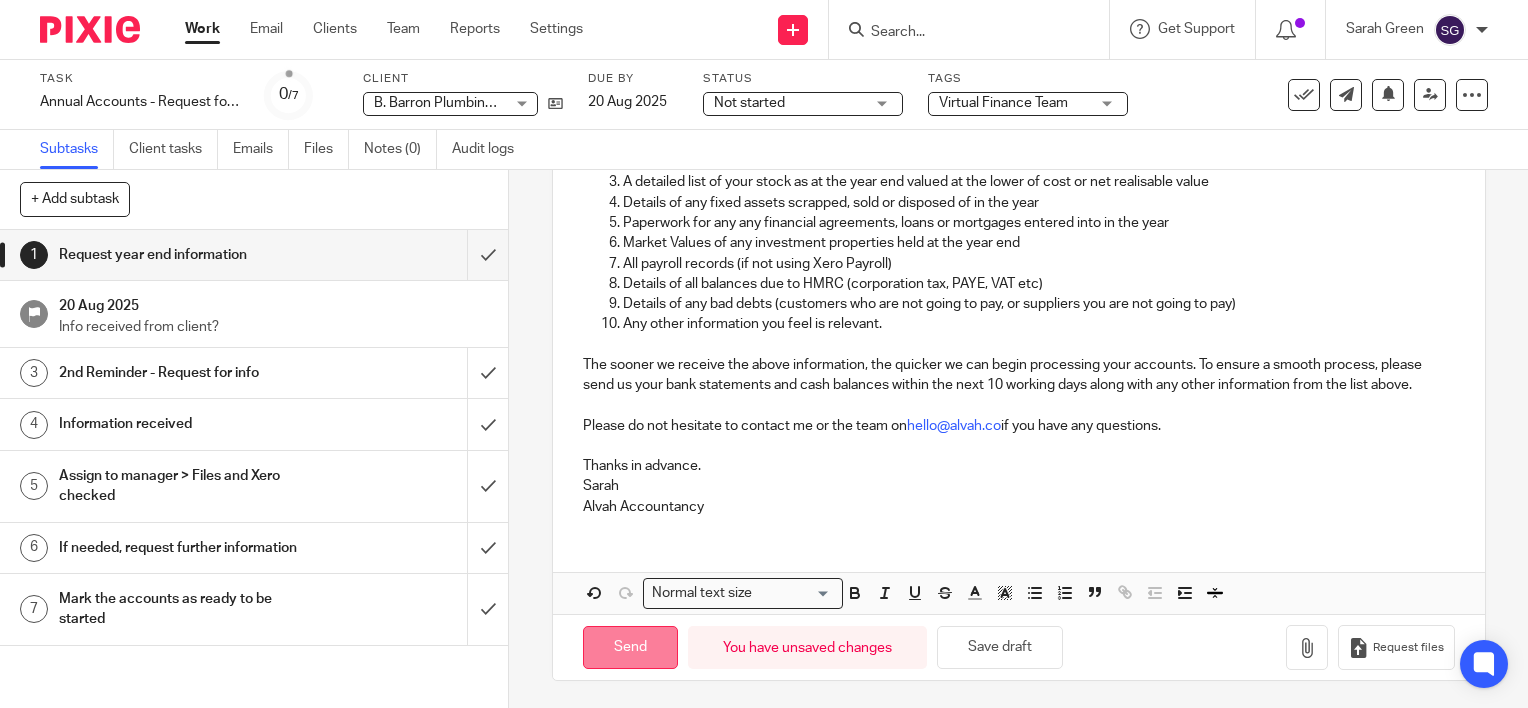 click on "Send" at bounding box center (630, 647) 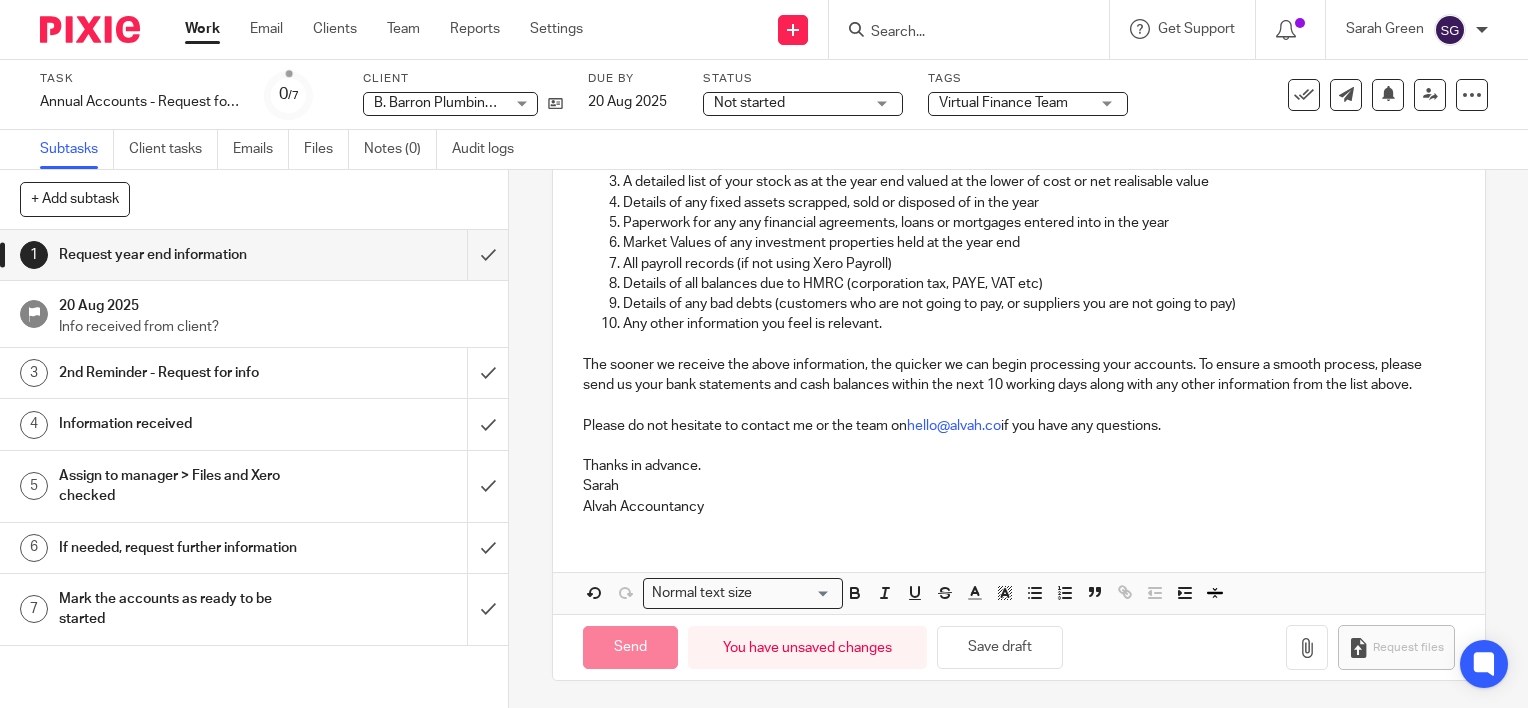 type on "Sent" 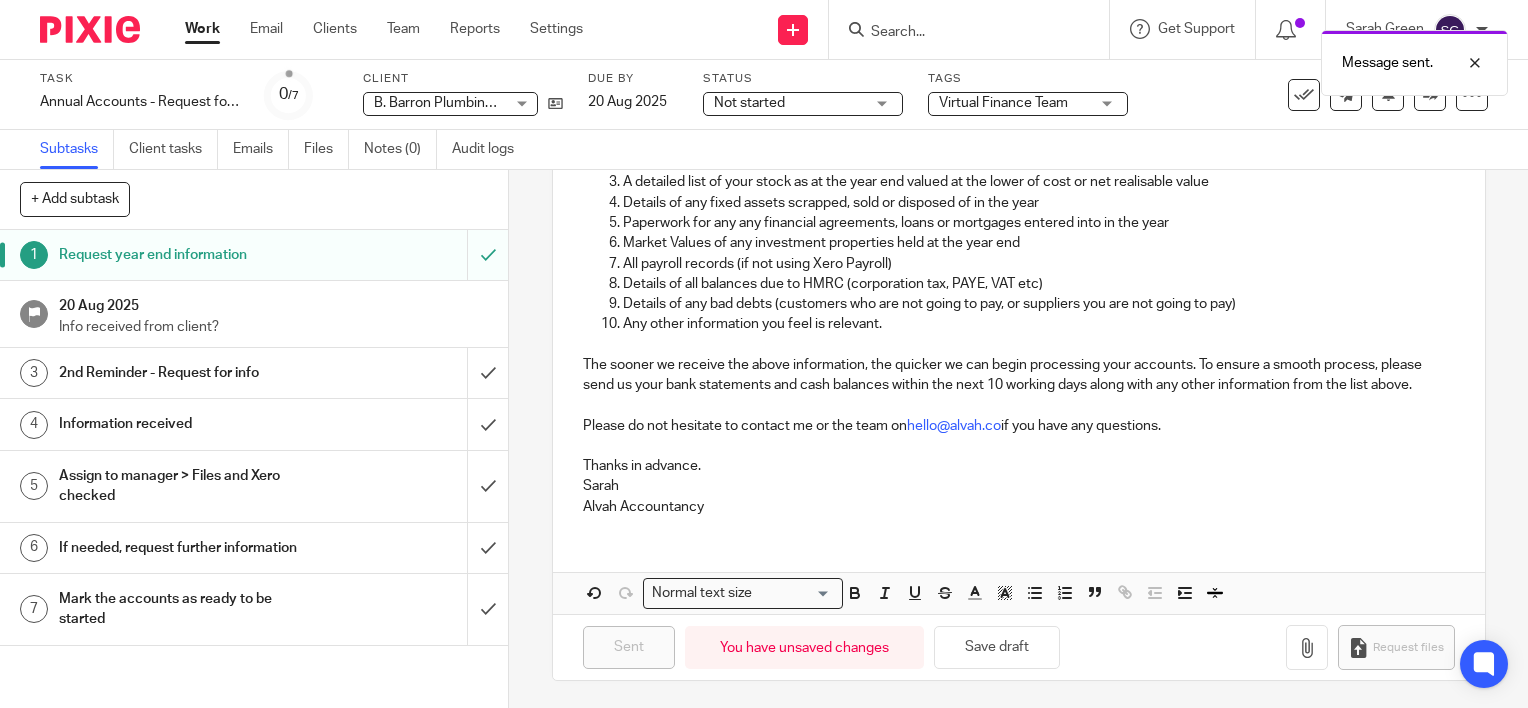 click on "Subtasks
Client tasks
Emails
Files
Notes (0)
Audit logs" at bounding box center [764, 150] 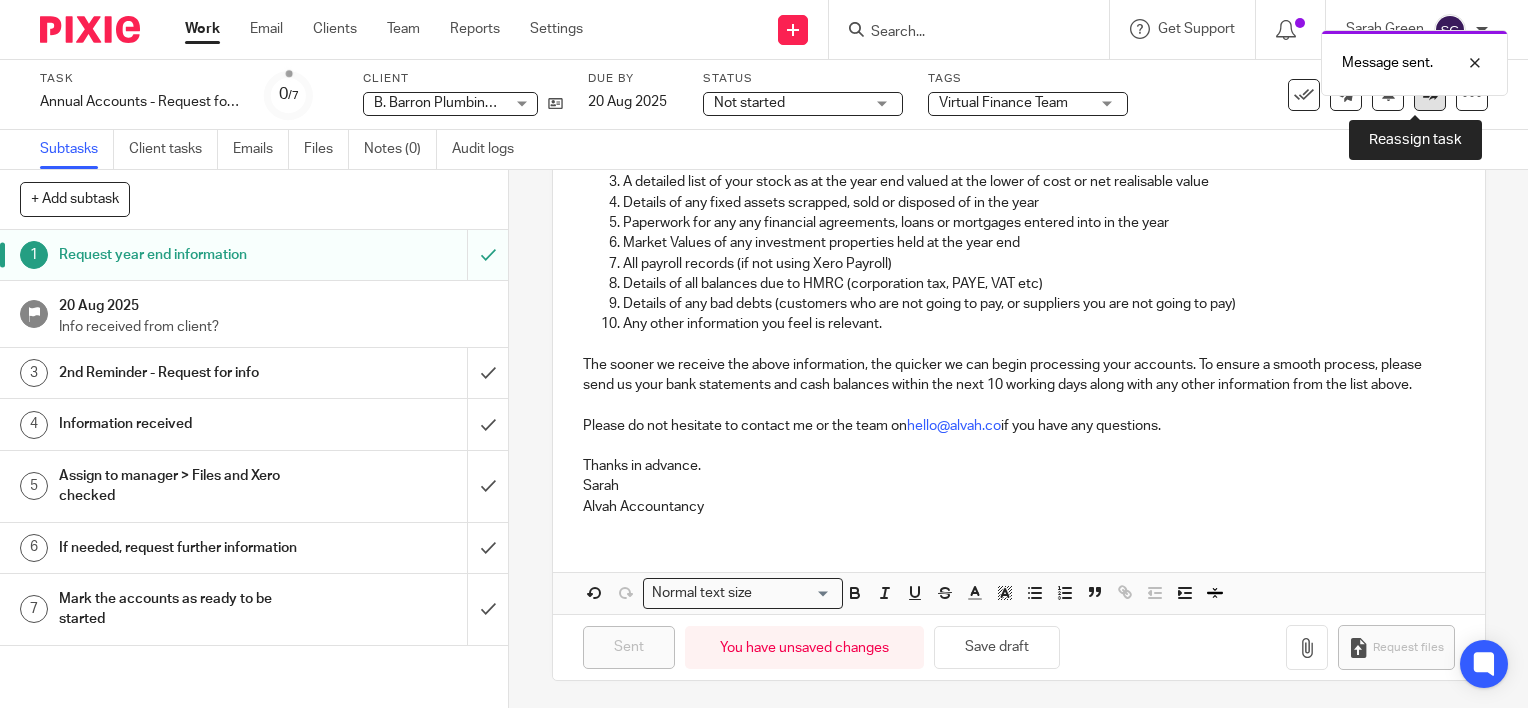 click at bounding box center [1430, 94] 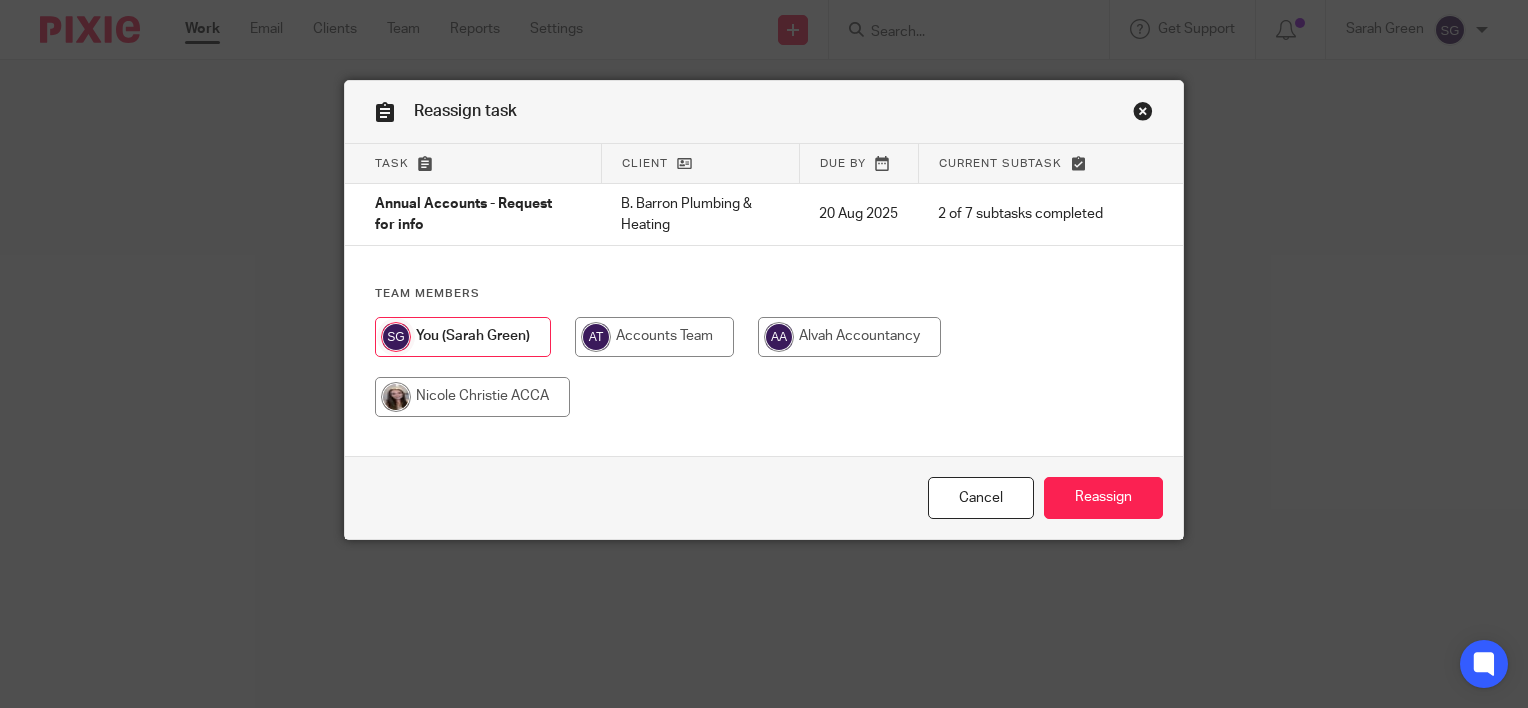 scroll, scrollTop: 0, scrollLeft: 0, axis: both 